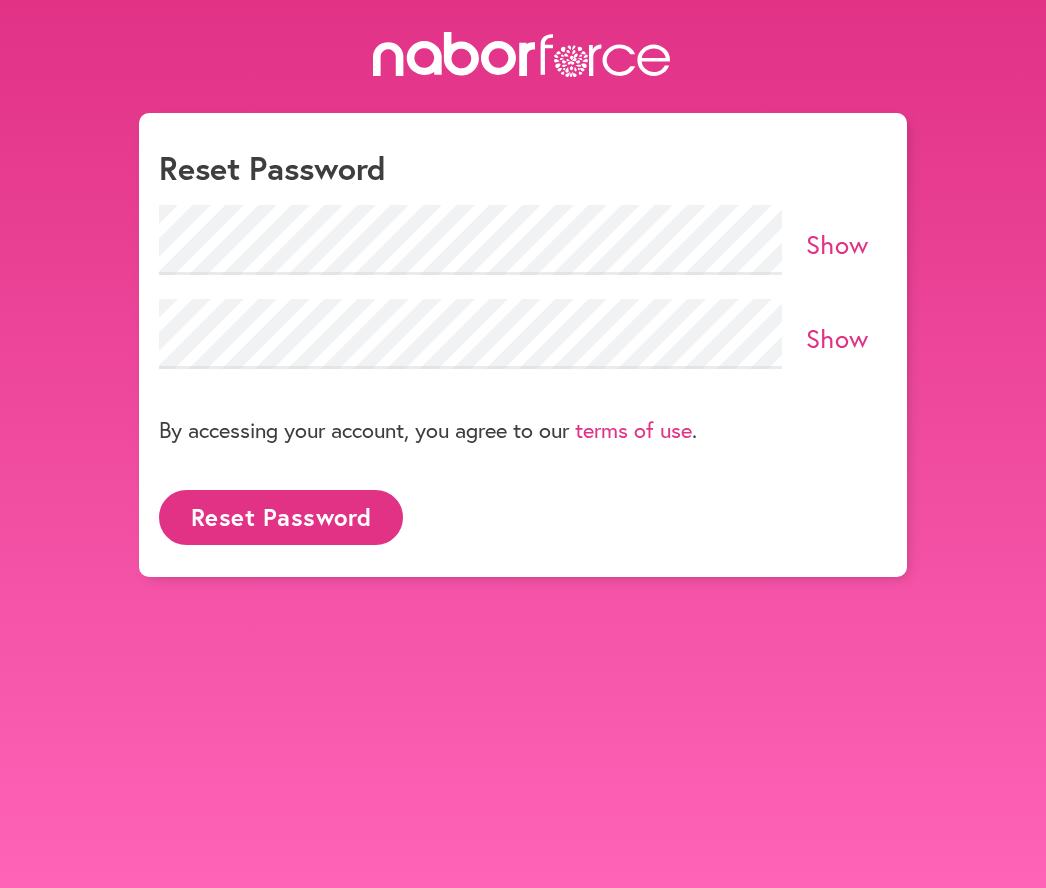 scroll, scrollTop: 0, scrollLeft: 0, axis: both 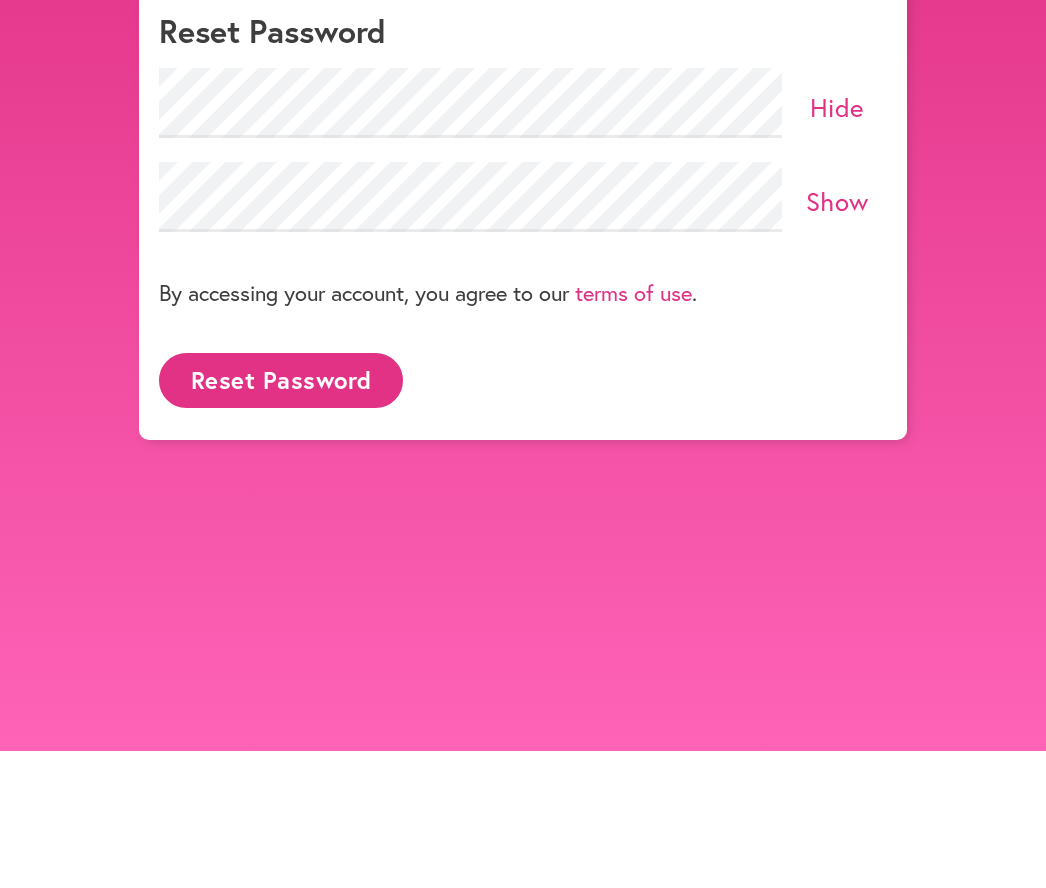 click on "Reset Password" at bounding box center (281, 517) 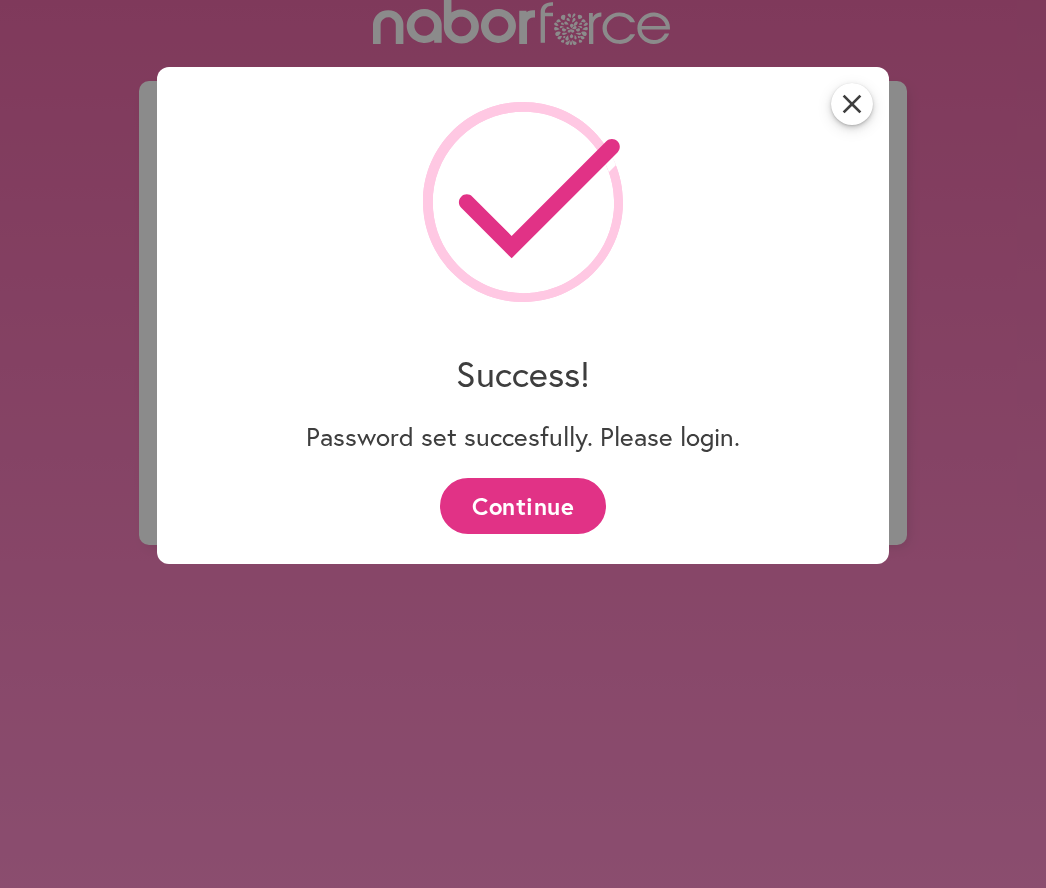 click on "Continue" at bounding box center [522, 505] 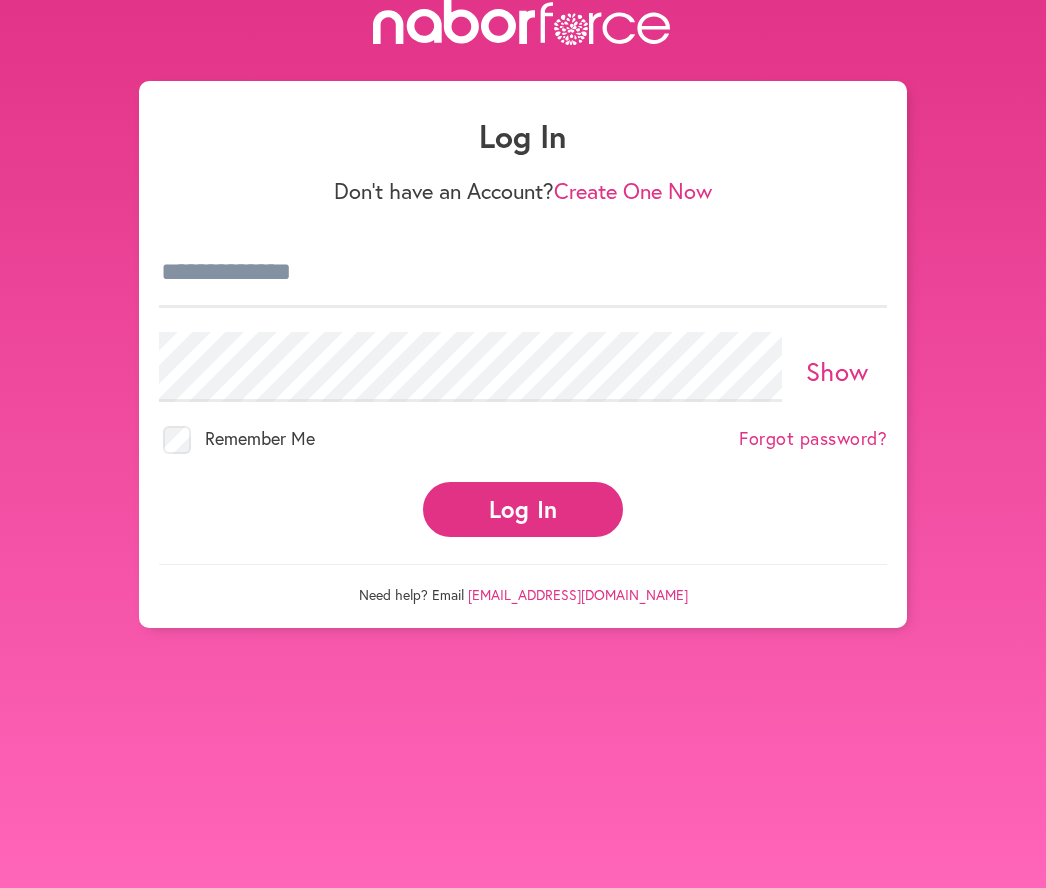 scroll, scrollTop: 136, scrollLeft: 0, axis: vertical 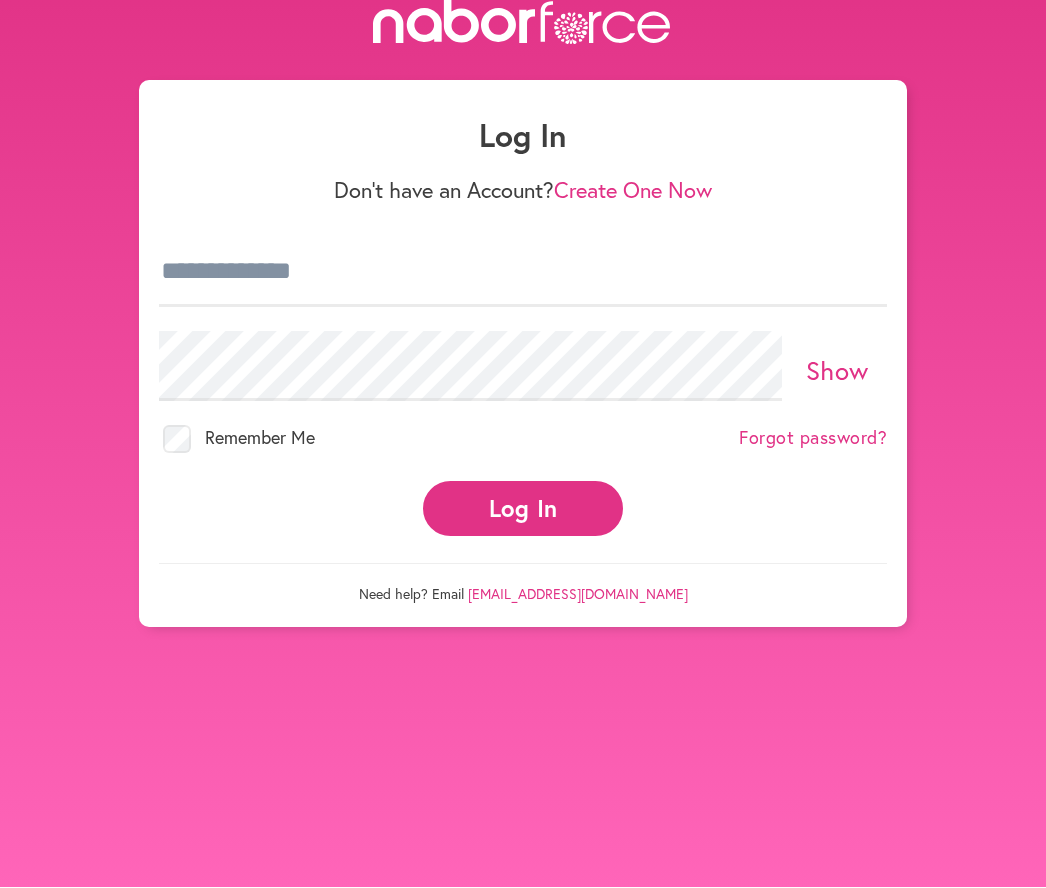 click on "Log In" at bounding box center [523, 509] 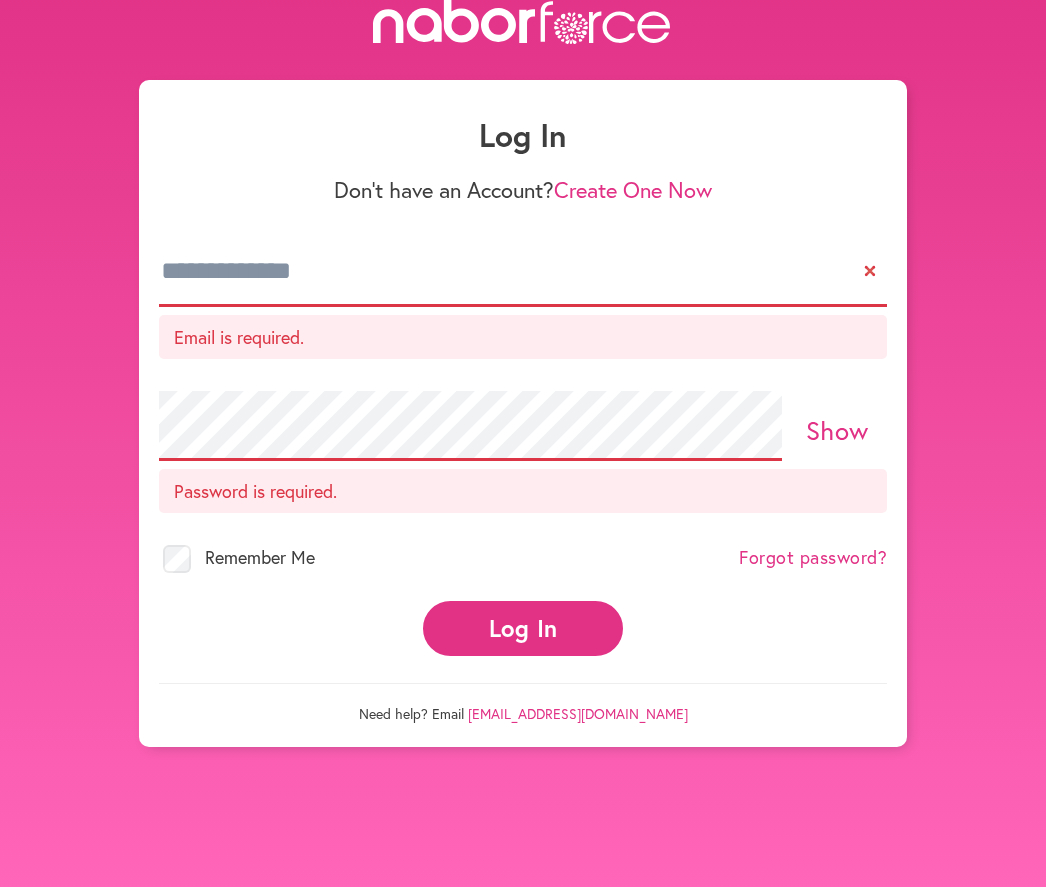 scroll, scrollTop: 137, scrollLeft: 0, axis: vertical 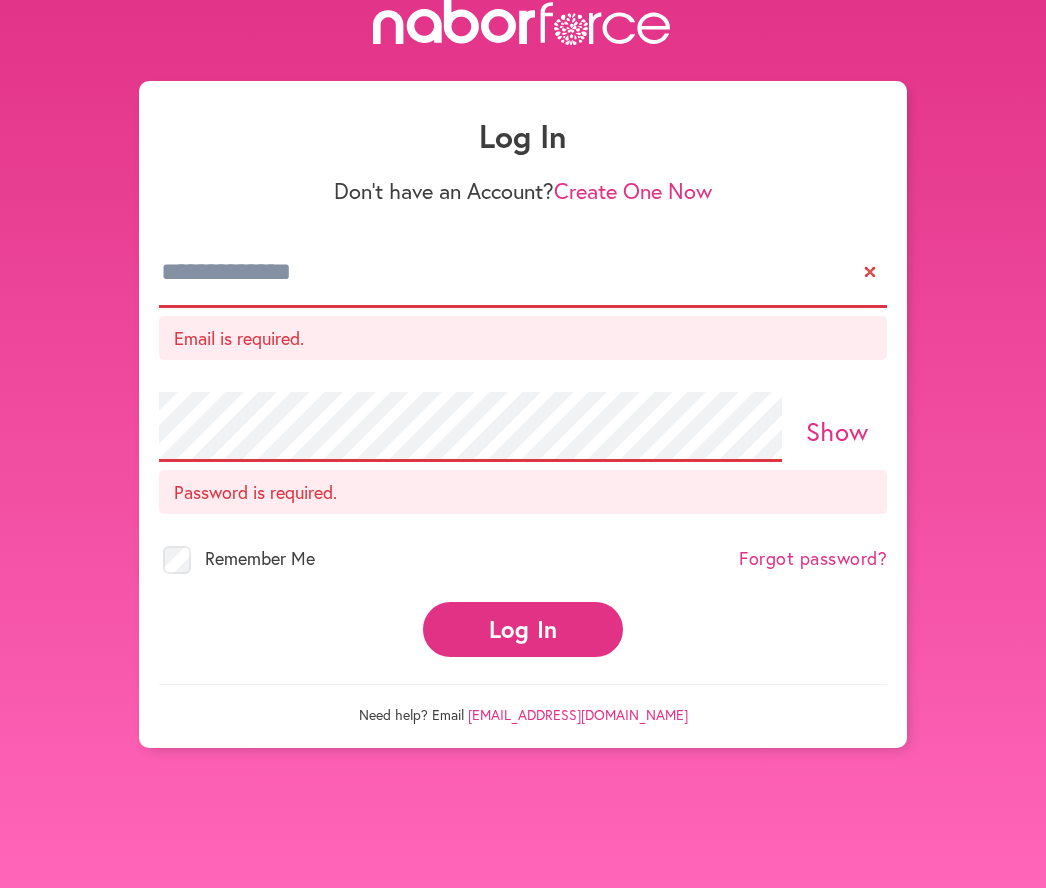 click at bounding box center (523, 273) 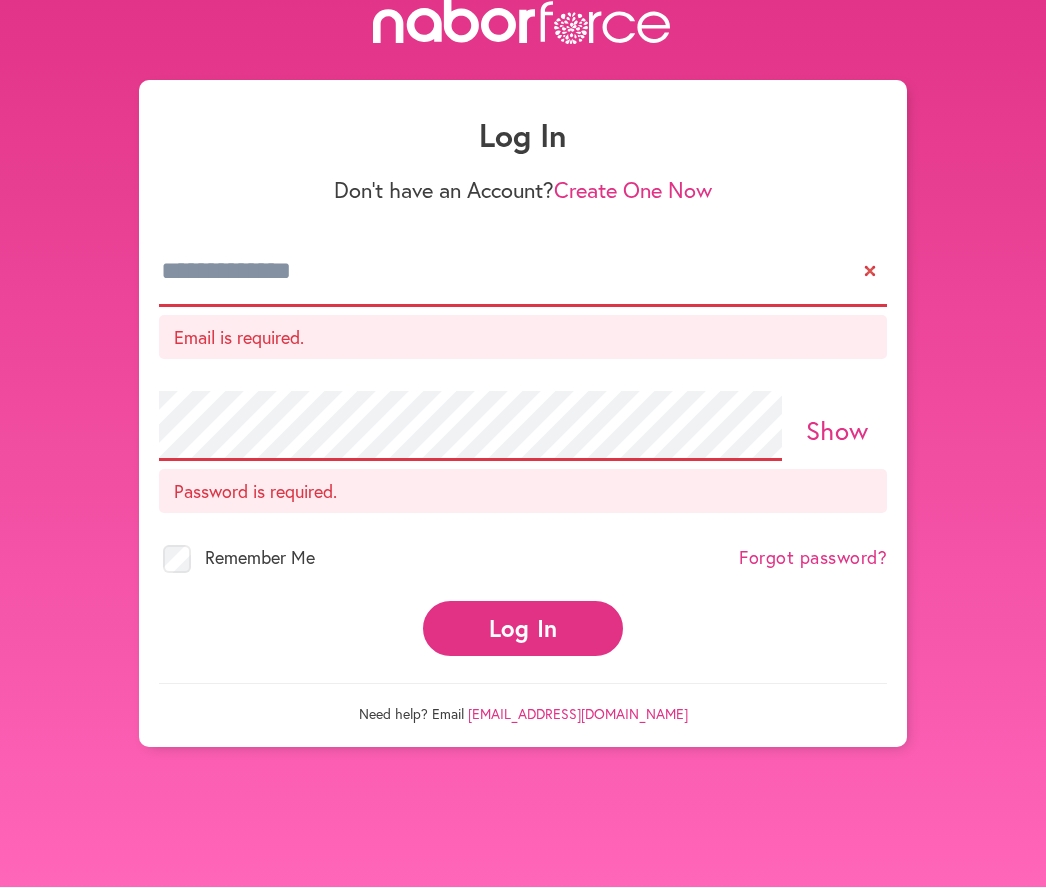 click at bounding box center [523, 273] 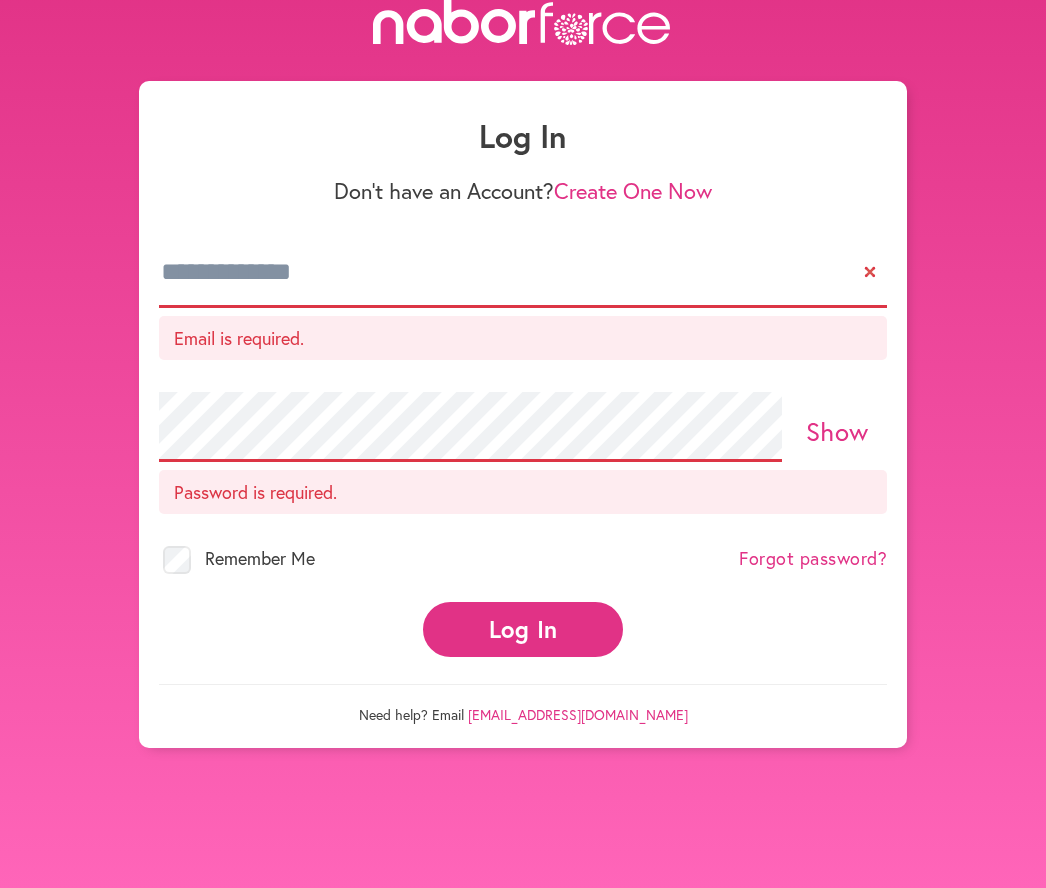 scroll, scrollTop: 136, scrollLeft: 0, axis: vertical 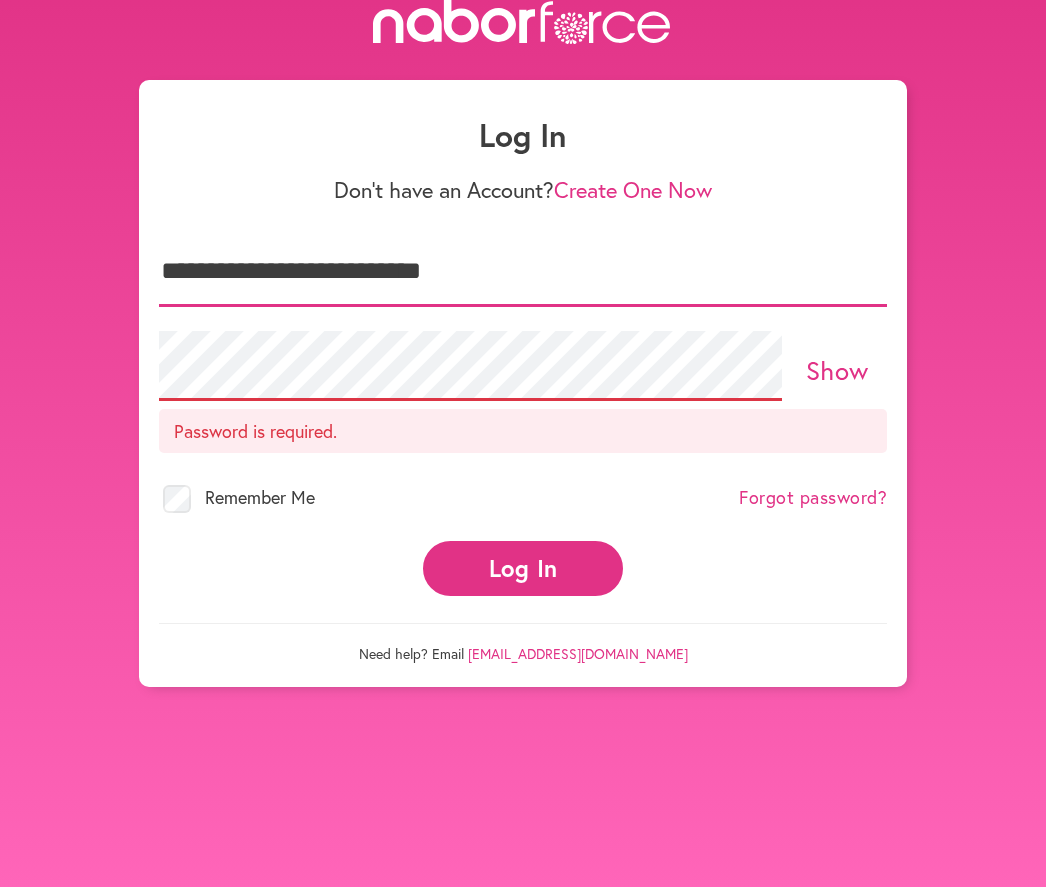 type on "**********" 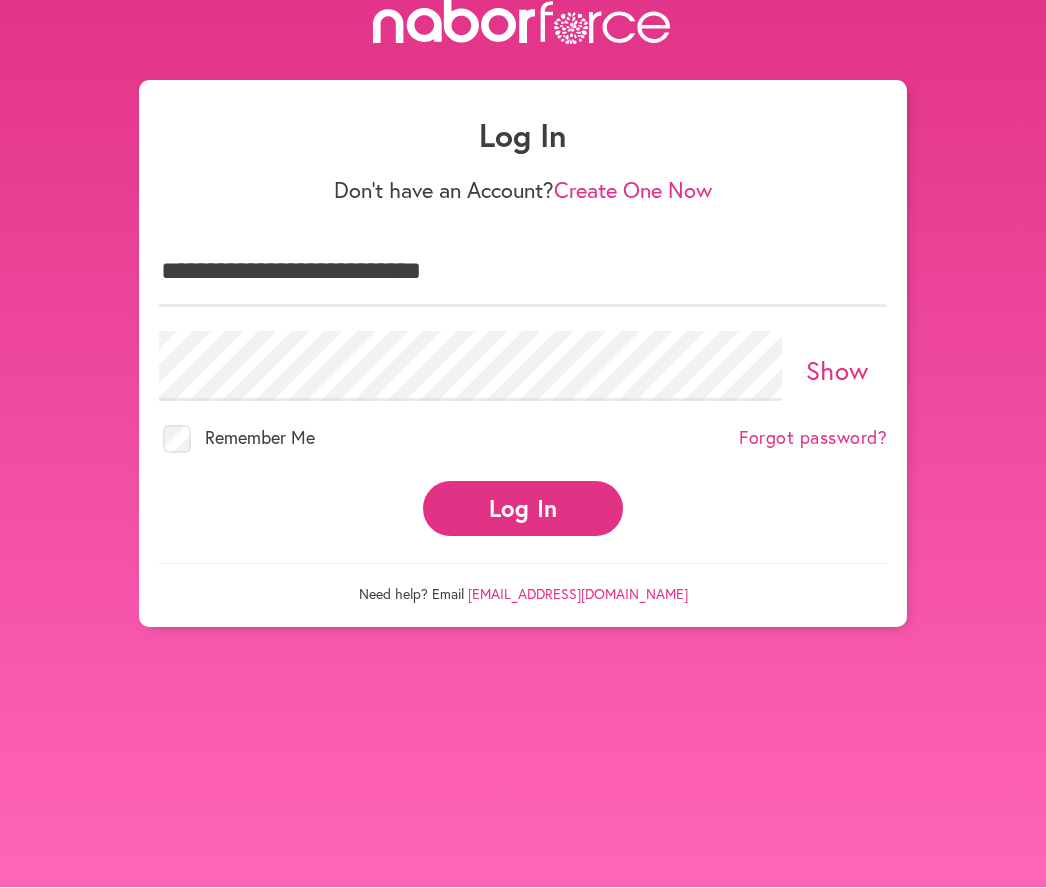 scroll, scrollTop: 137, scrollLeft: 0, axis: vertical 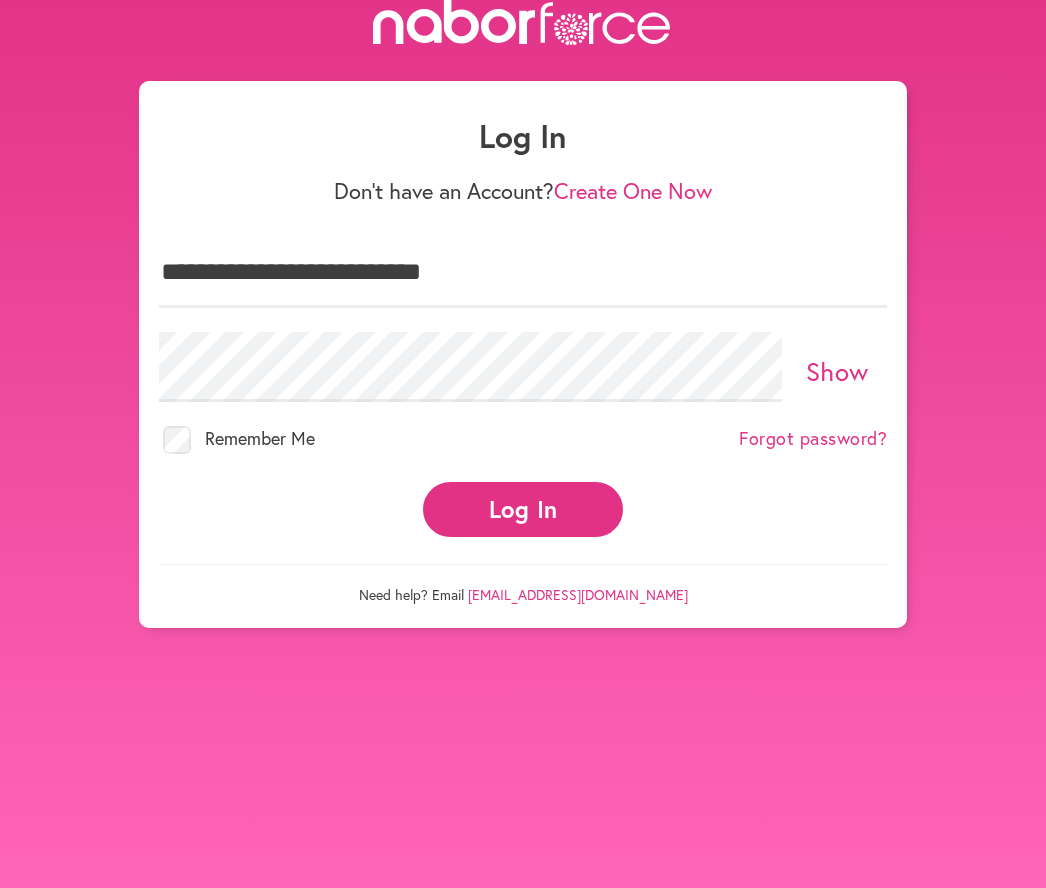 click on "Show" at bounding box center [837, 371] 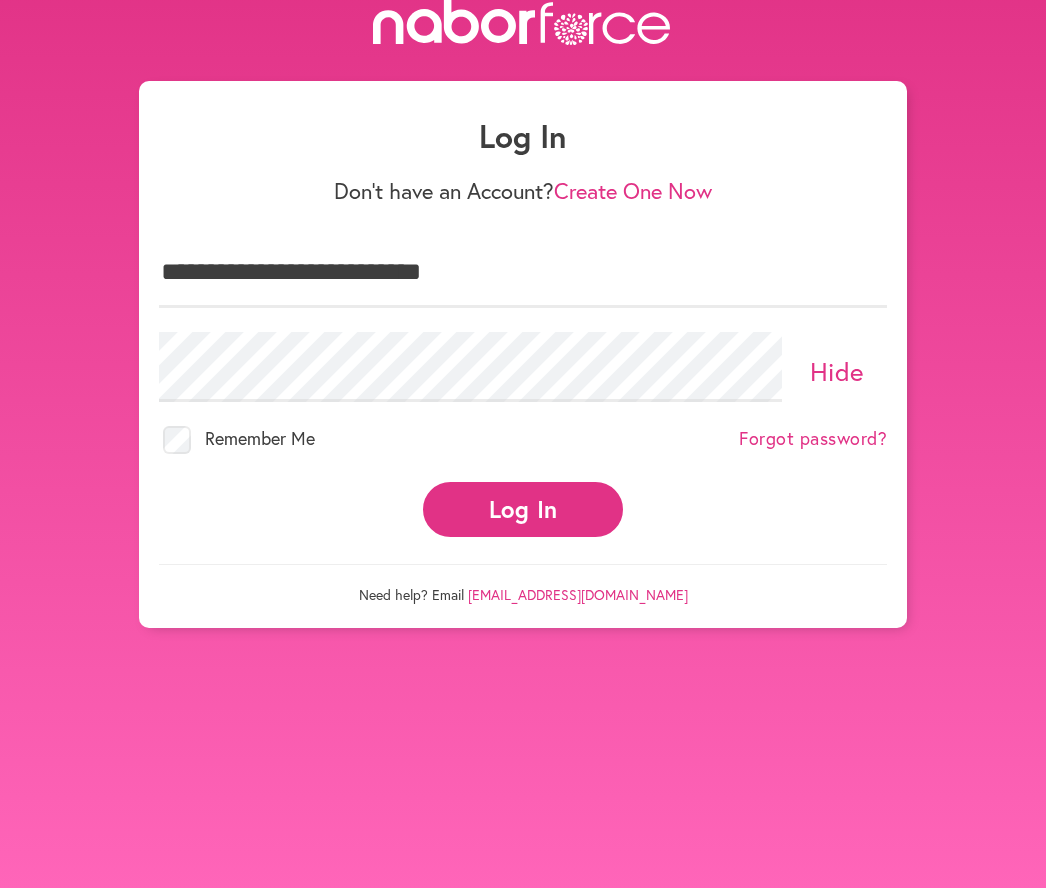 click on "Log In" at bounding box center (523, 509) 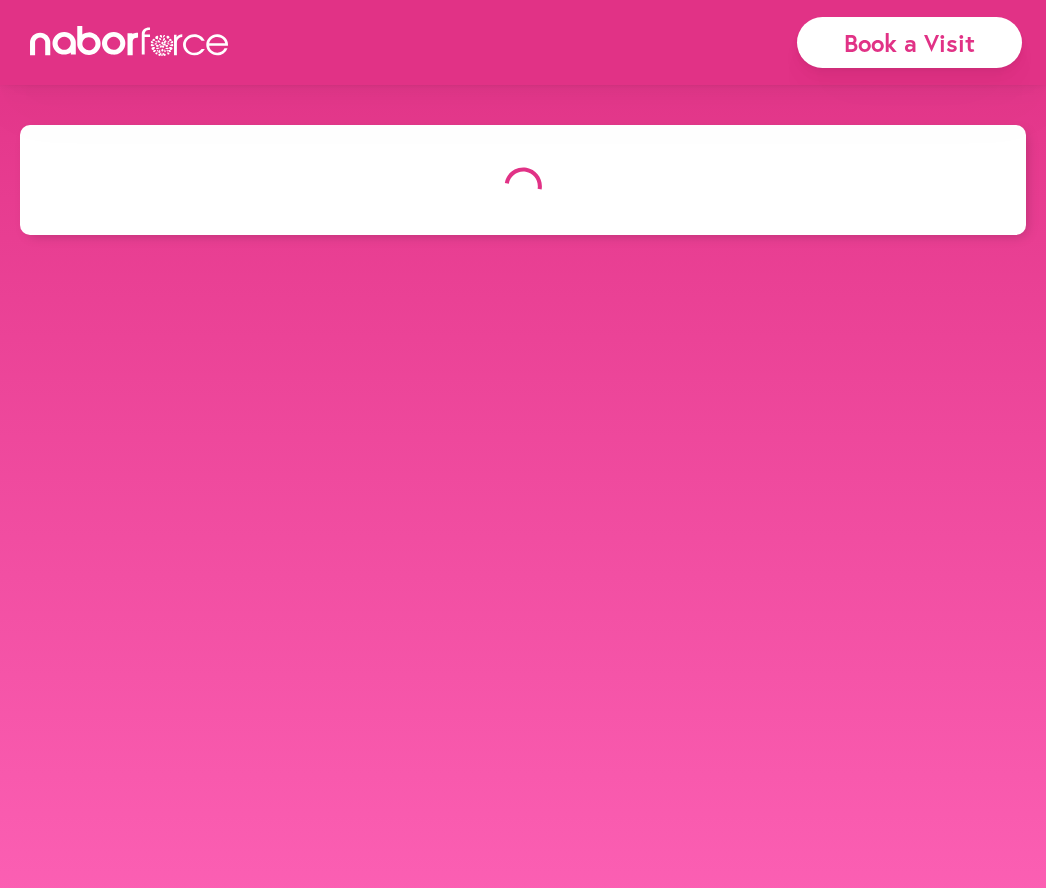 scroll, scrollTop: 0, scrollLeft: 0, axis: both 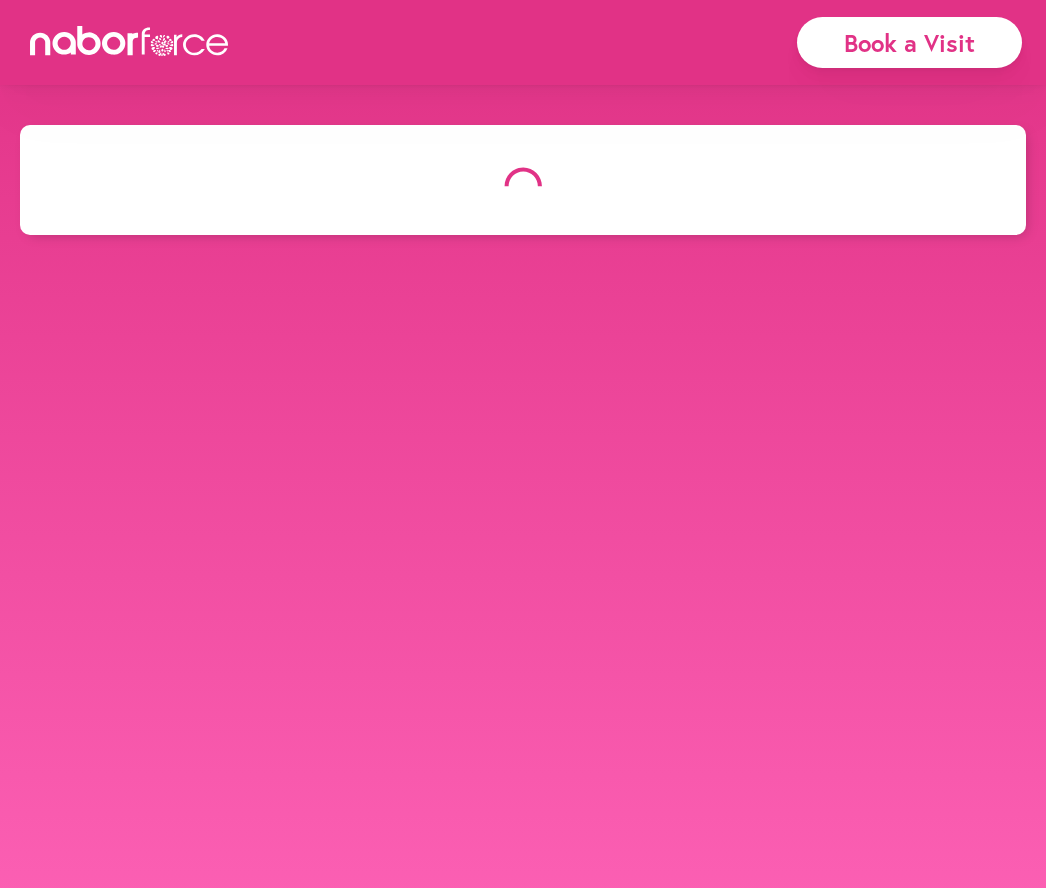 select on "*" 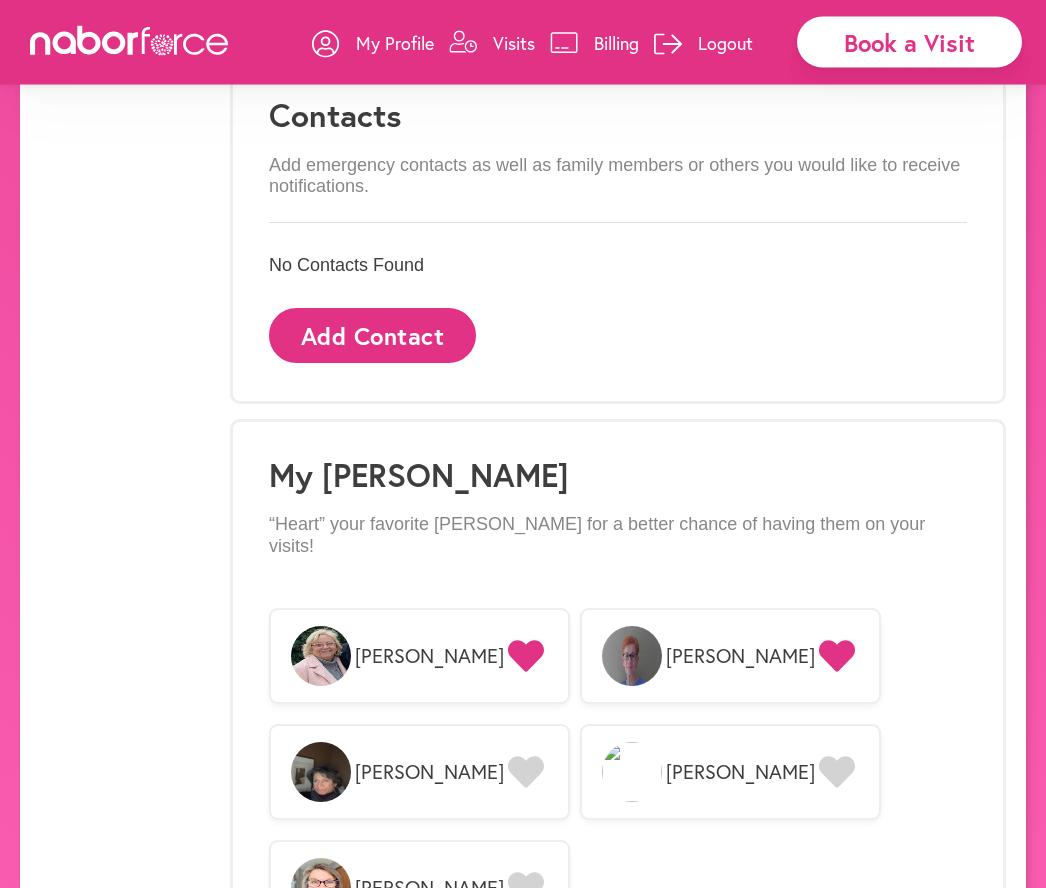 scroll, scrollTop: 1290, scrollLeft: 0, axis: vertical 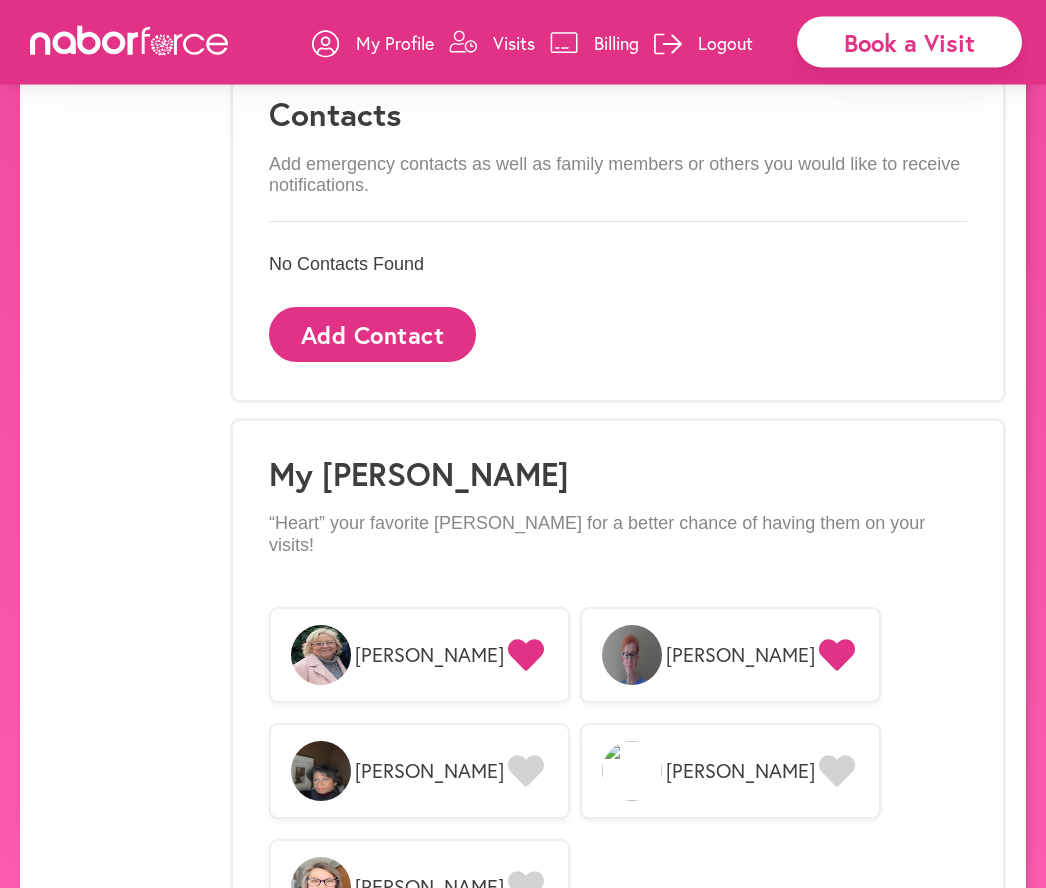 click 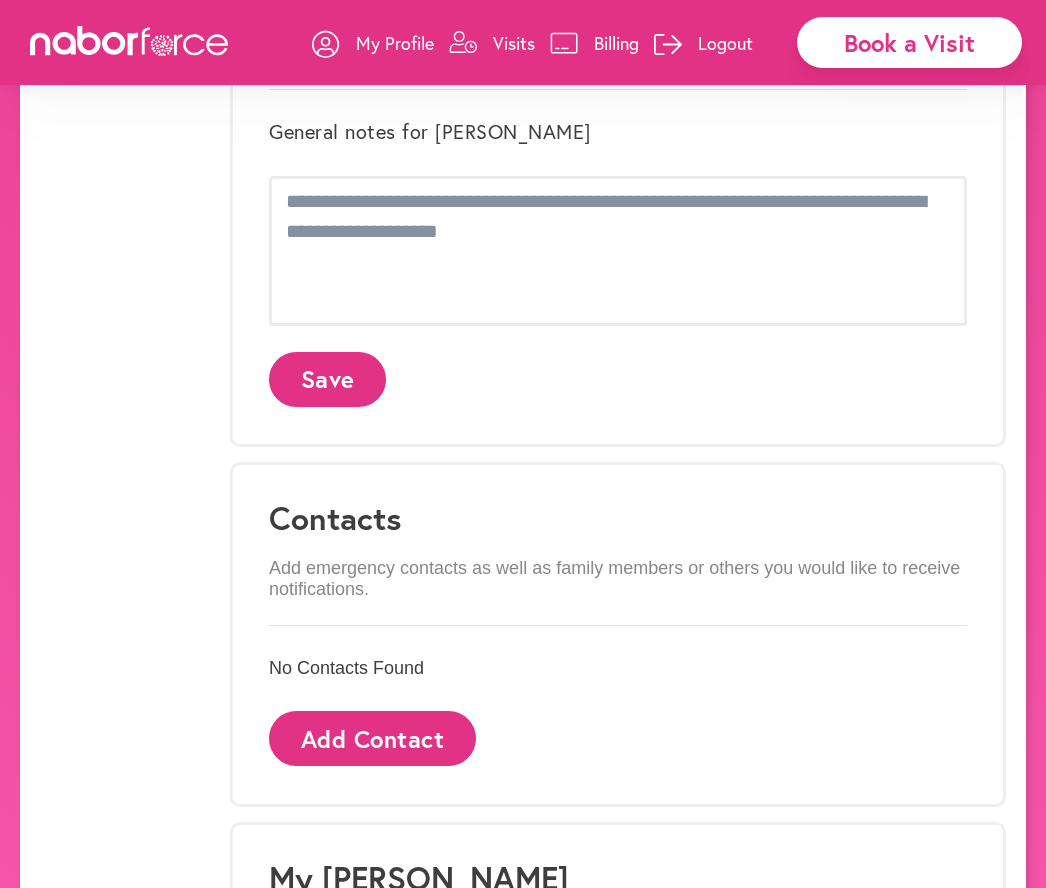 scroll, scrollTop: 850, scrollLeft: 0, axis: vertical 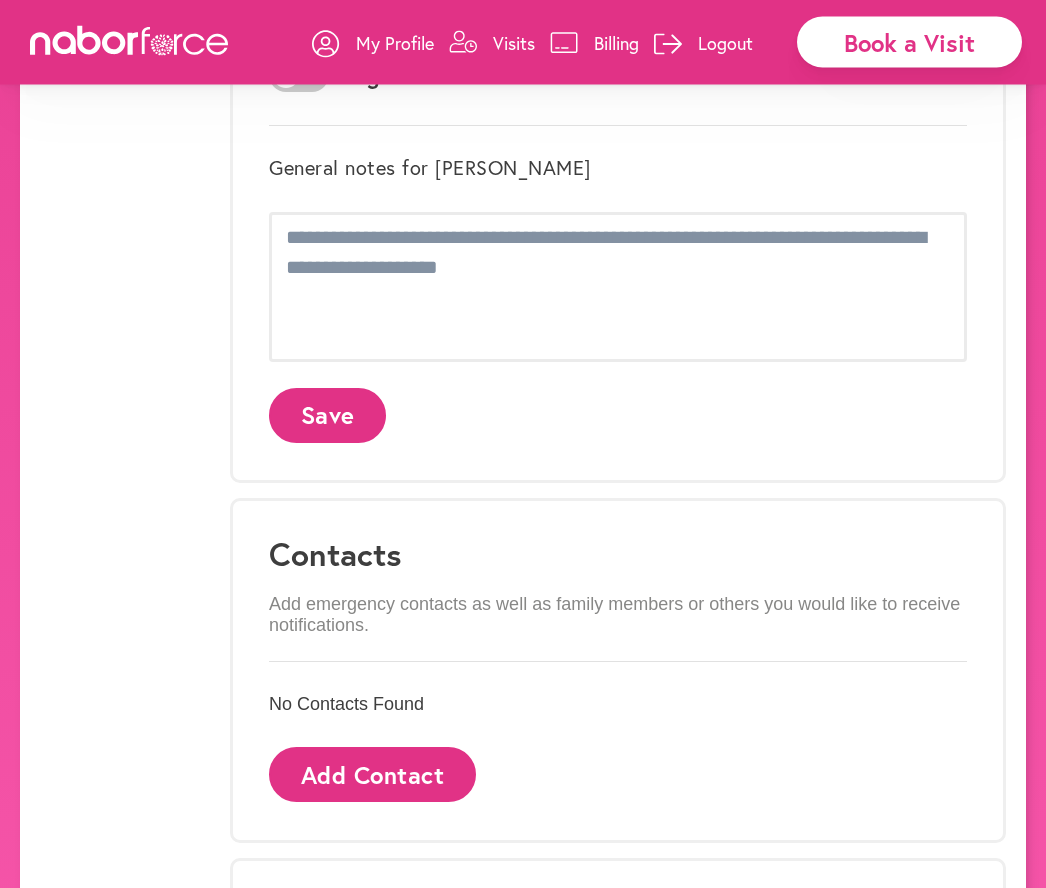 click on "Visits" at bounding box center (514, 43) 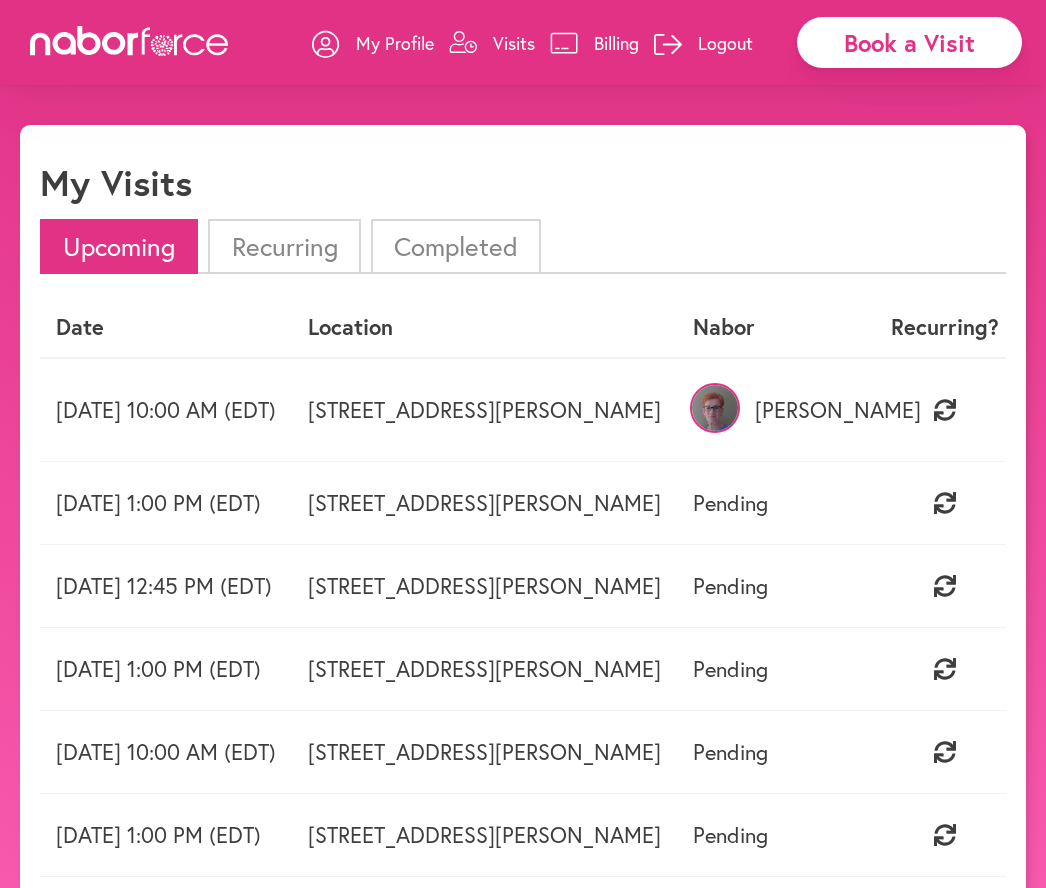 click on "Book a Visit" at bounding box center (909, 42) 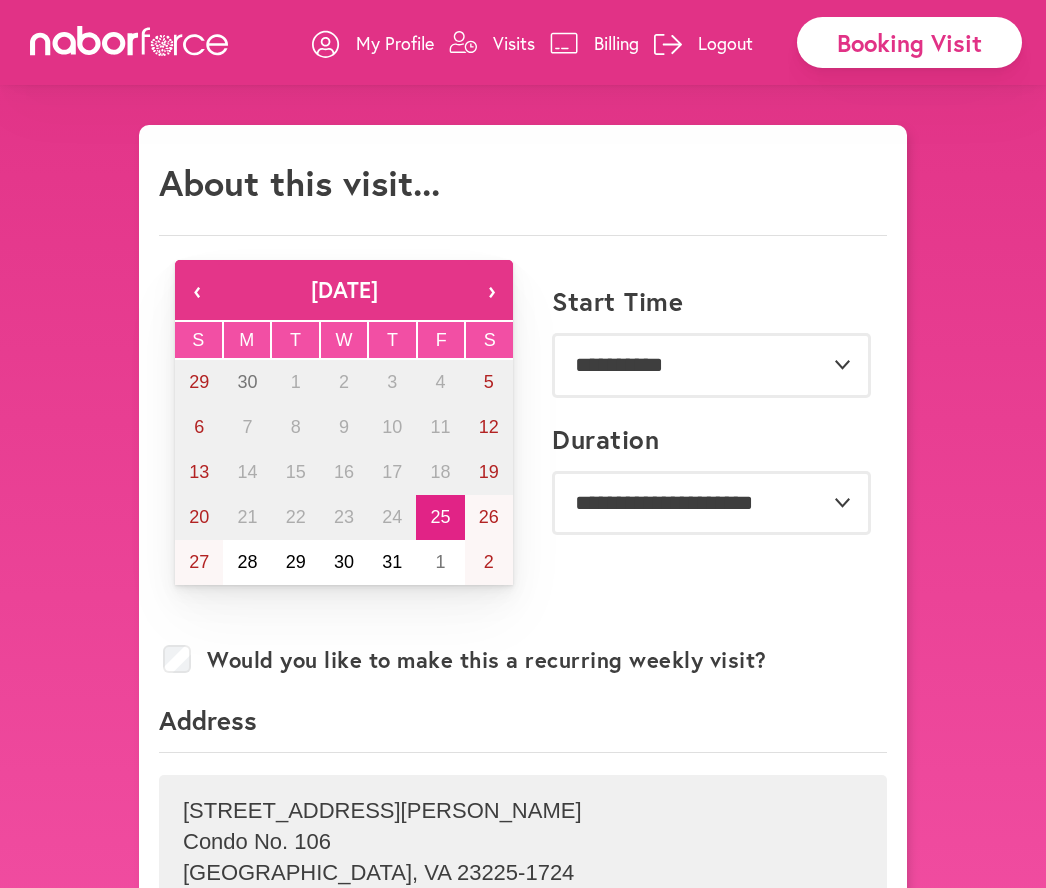 click on "1" at bounding box center [440, 562] 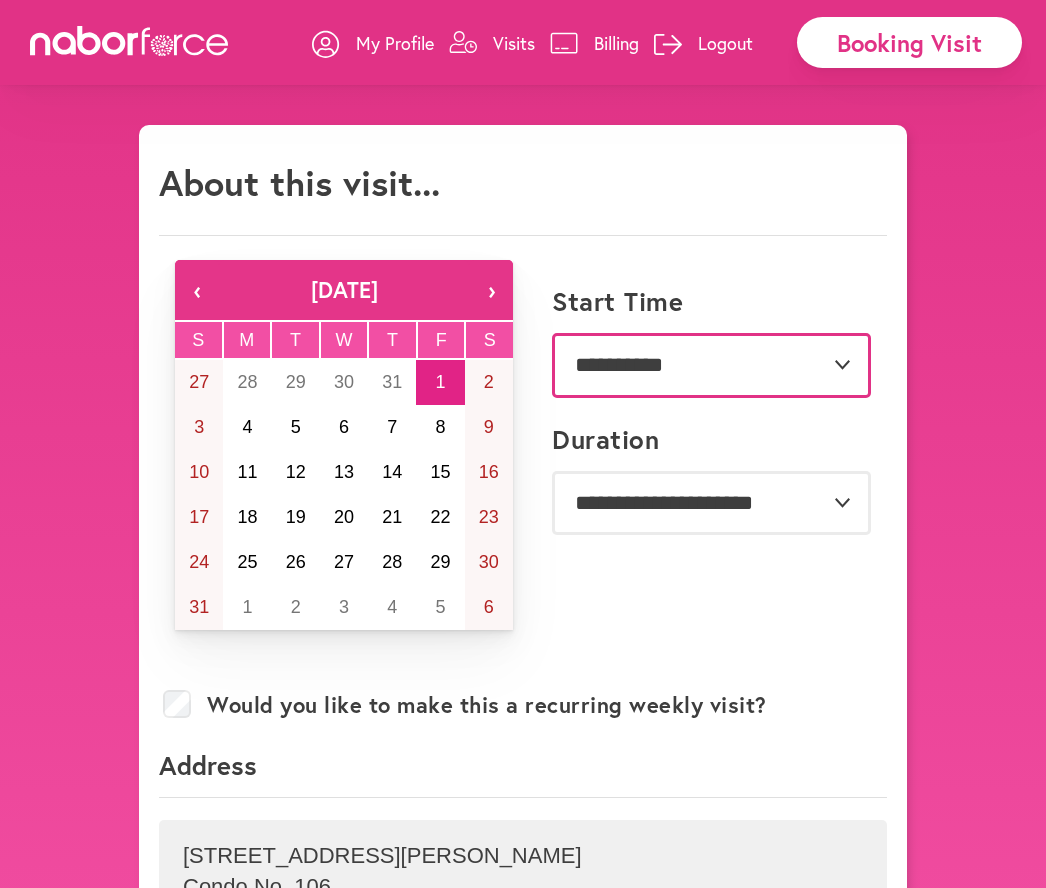 click on "**********" at bounding box center (711, 365) 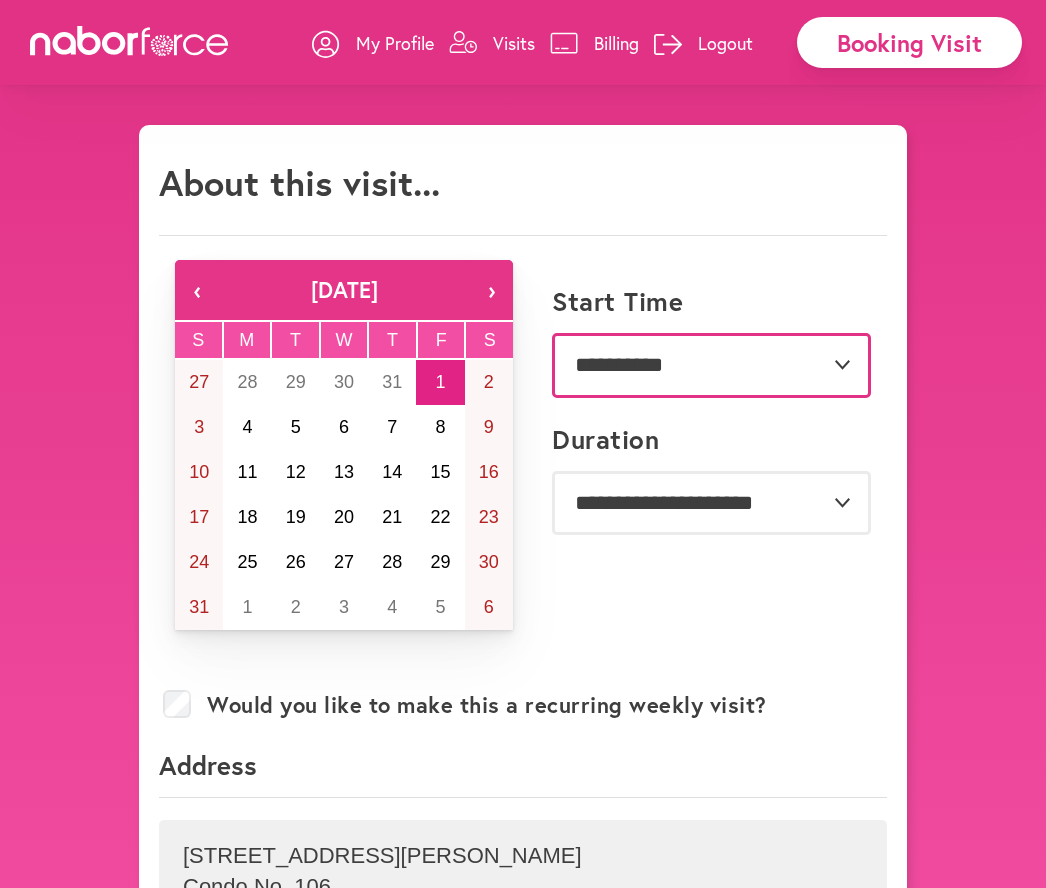 select on "*******" 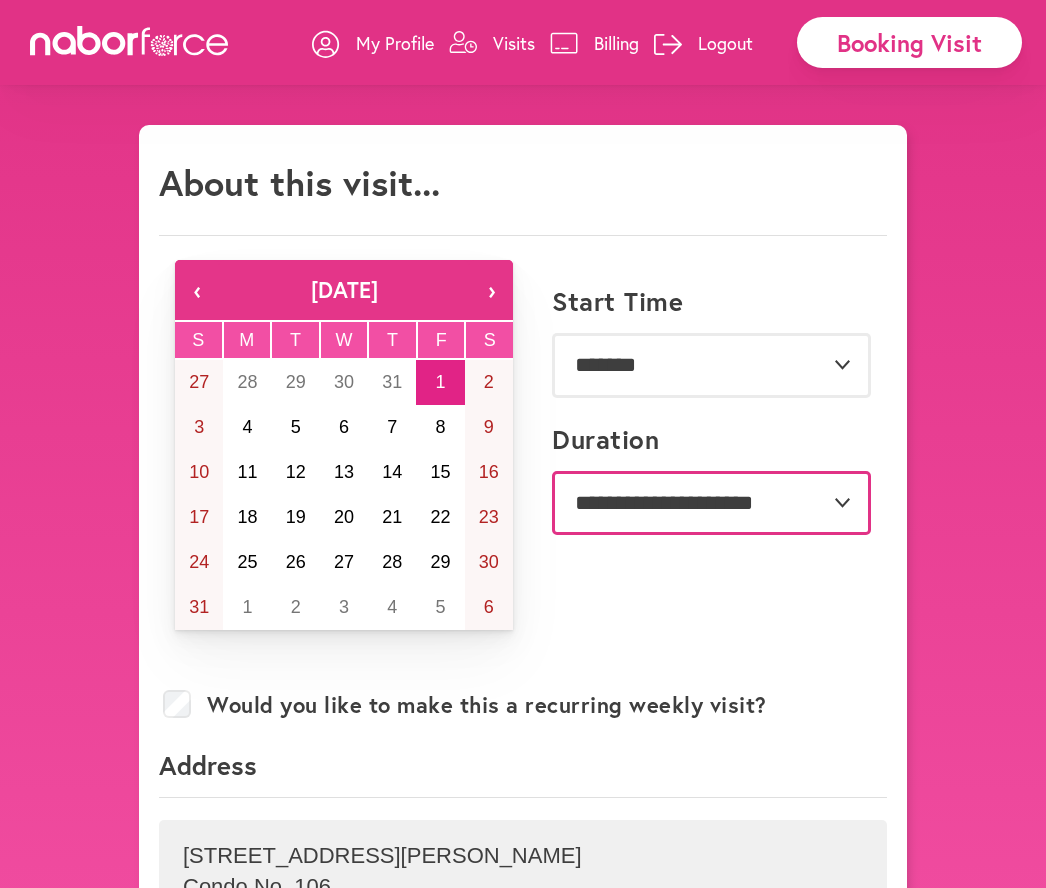 click on "**********" at bounding box center (711, 503) 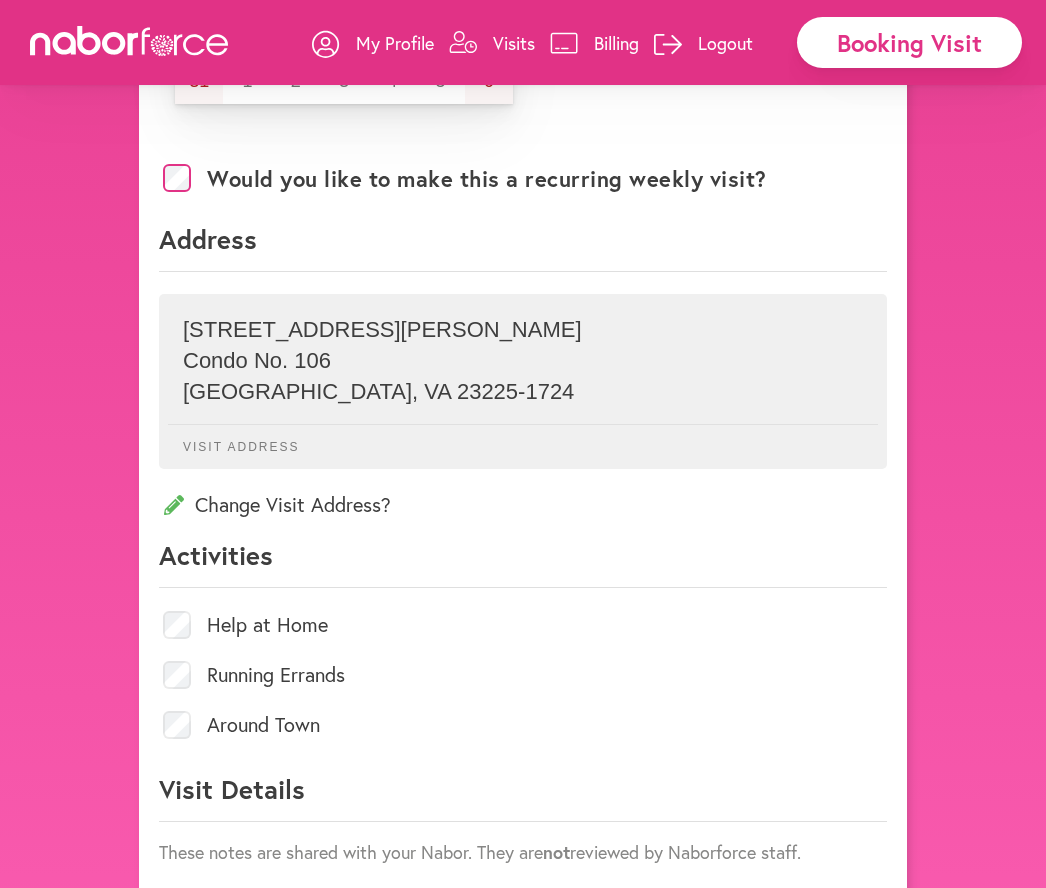 scroll, scrollTop: 538, scrollLeft: 0, axis: vertical 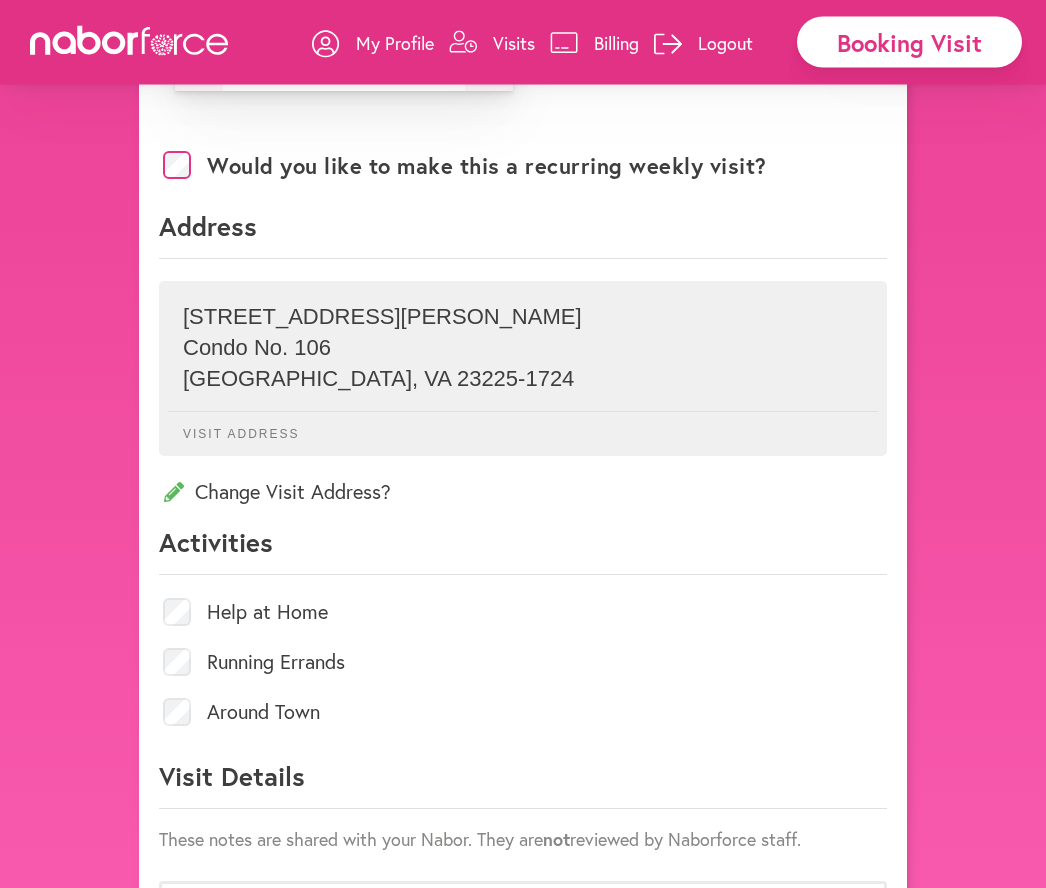 click on "Help at Home" at bounding box center (523, 613) 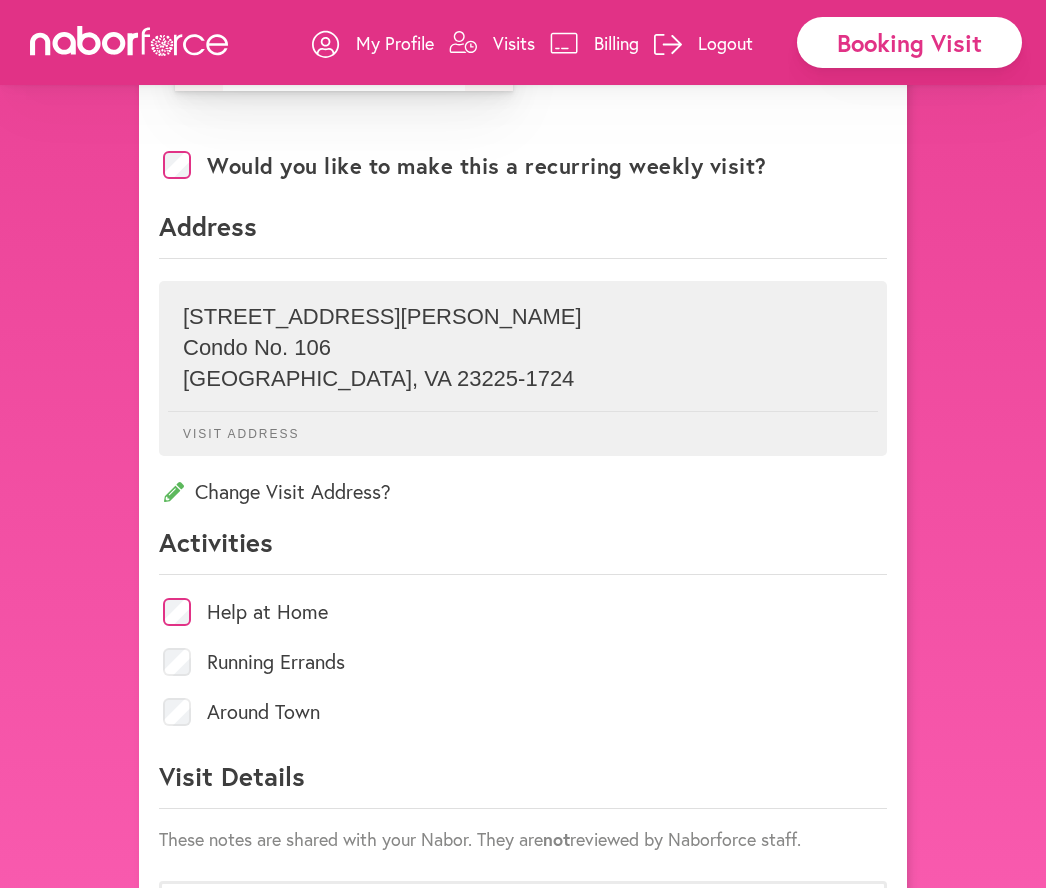 click on "Running Errands" at bounding box center [523, 662] 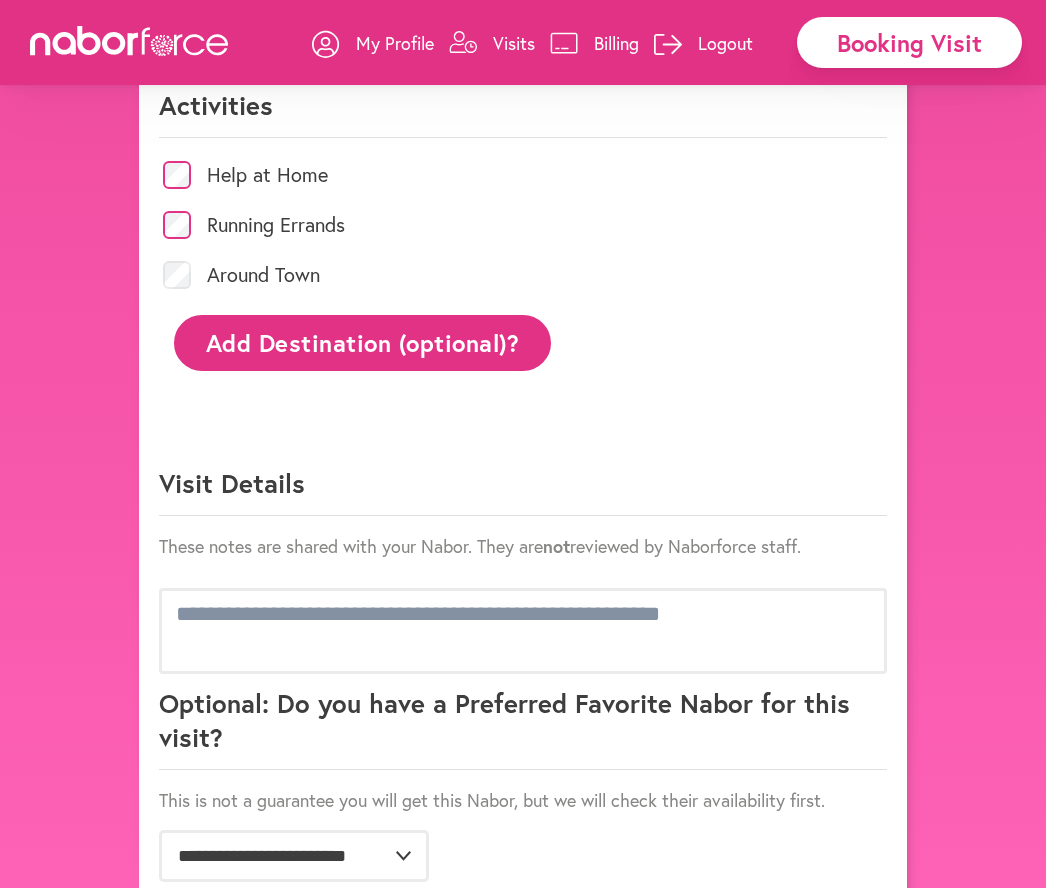 scroll, scrollTop: 1020, scrollLeft: 0, axis: vertical 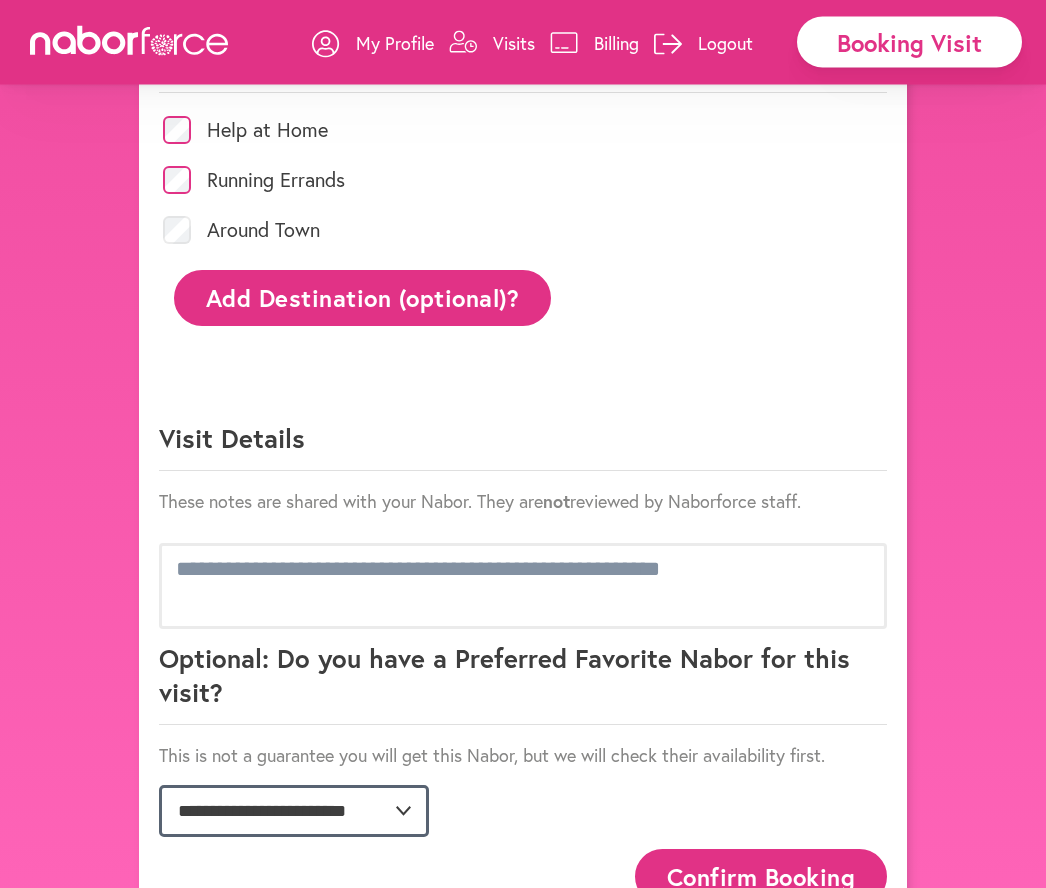 click on "**********" 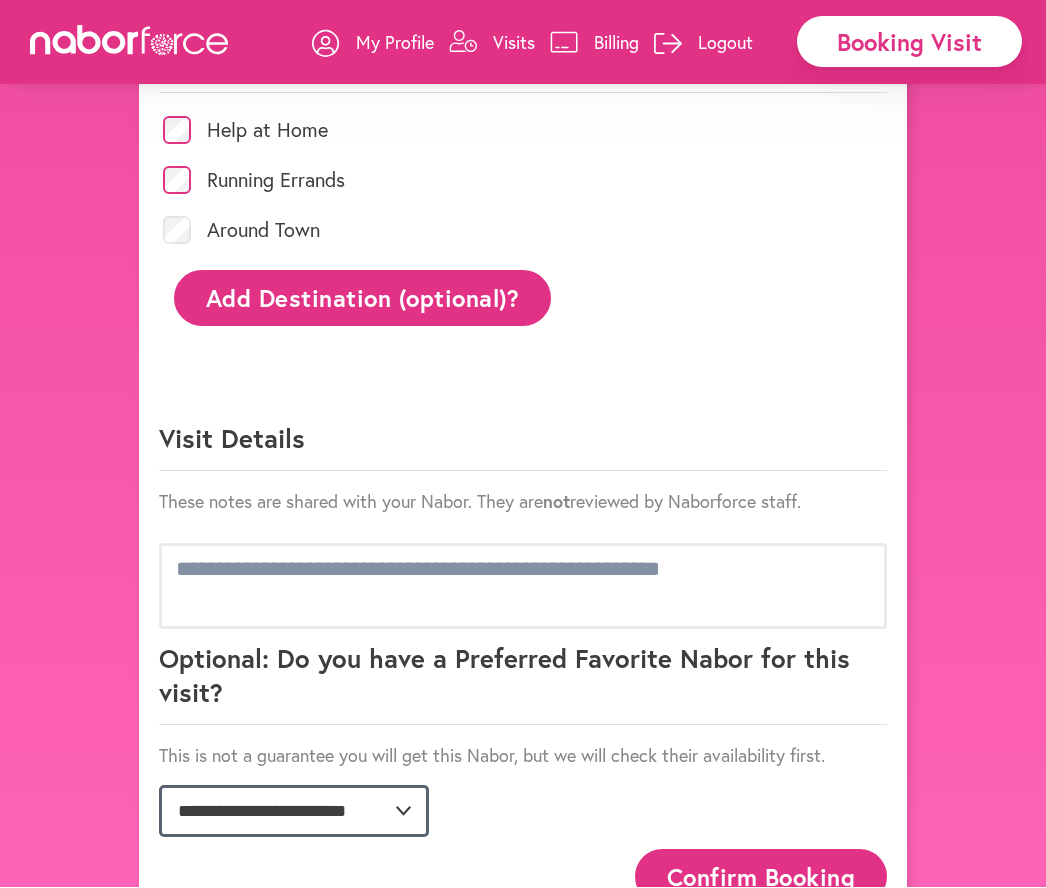 select on "**********" 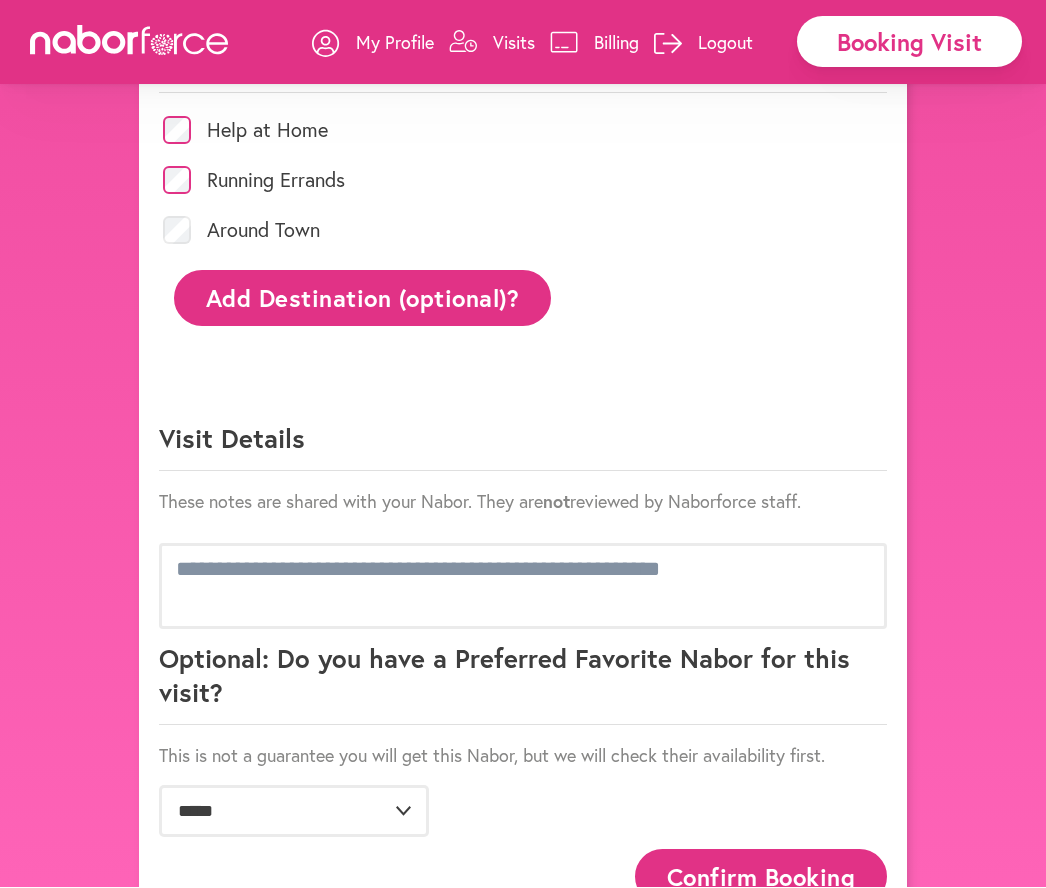 click on "Confirm Booking" at bounding box center [761, 877] 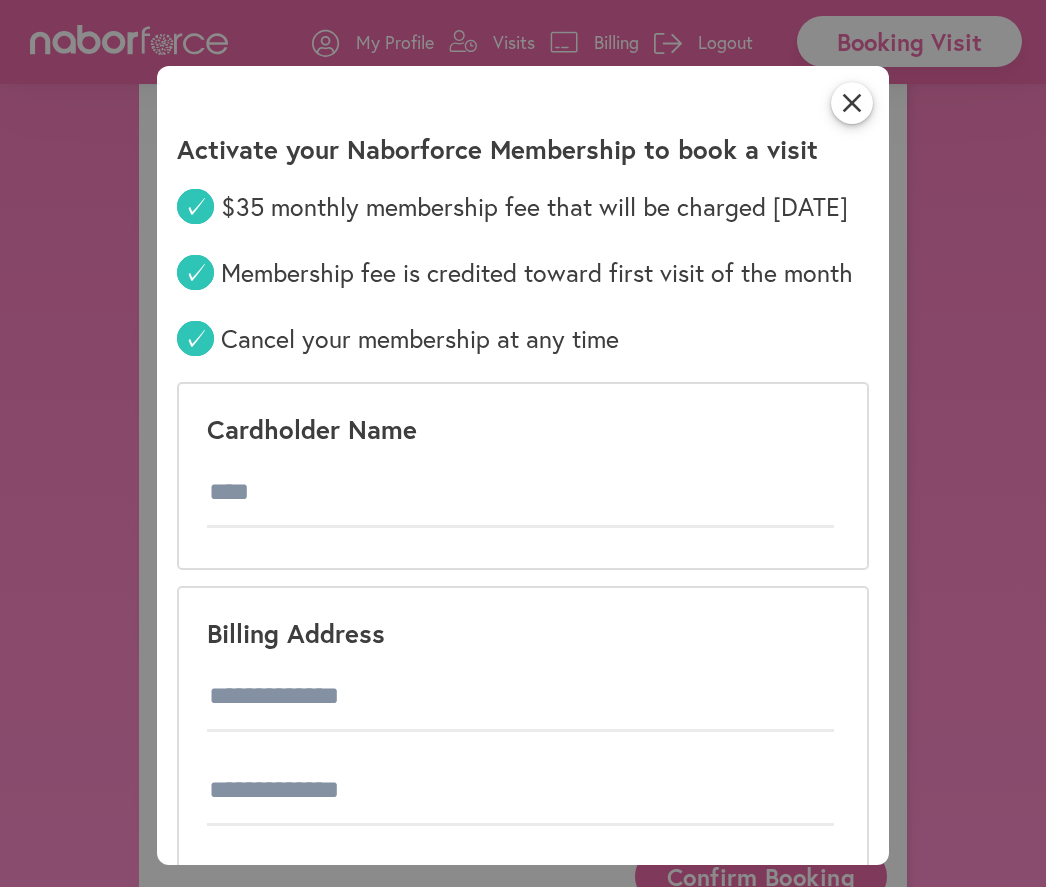 click on "close" at bounding box center (852, 104) 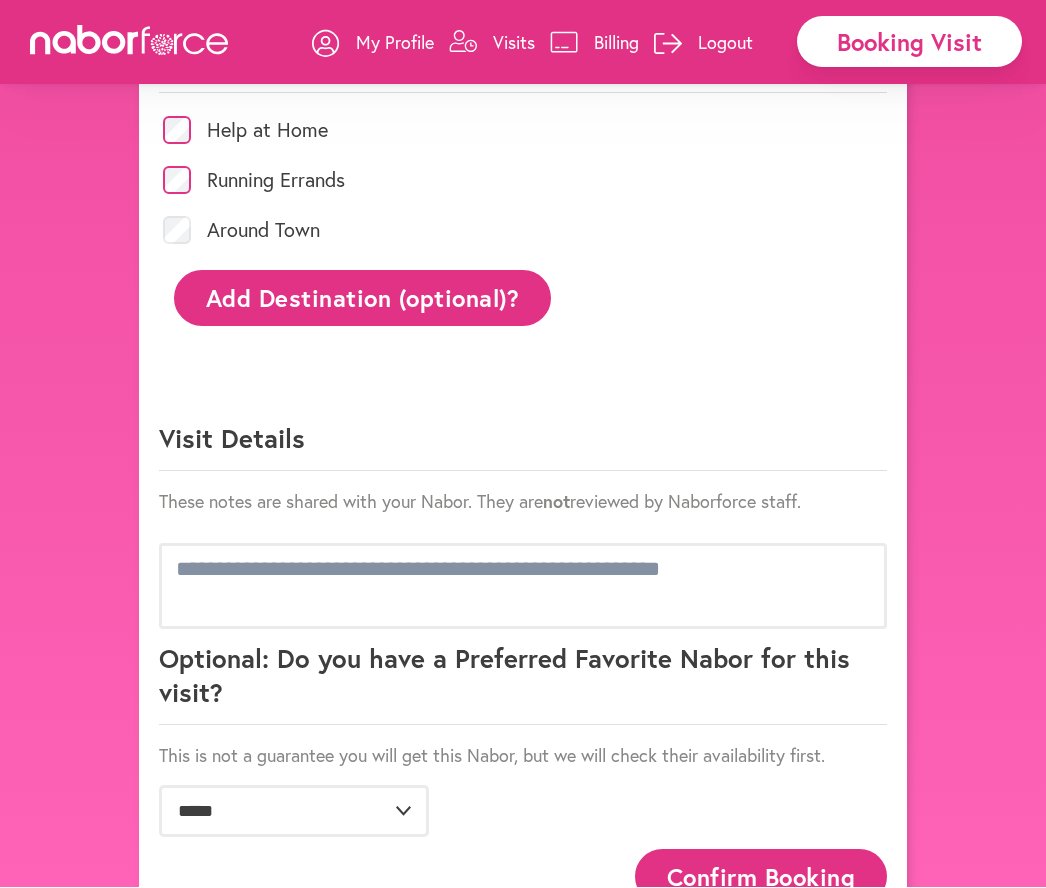 click on "Confirm Booking" at bounding box center (761, 877) 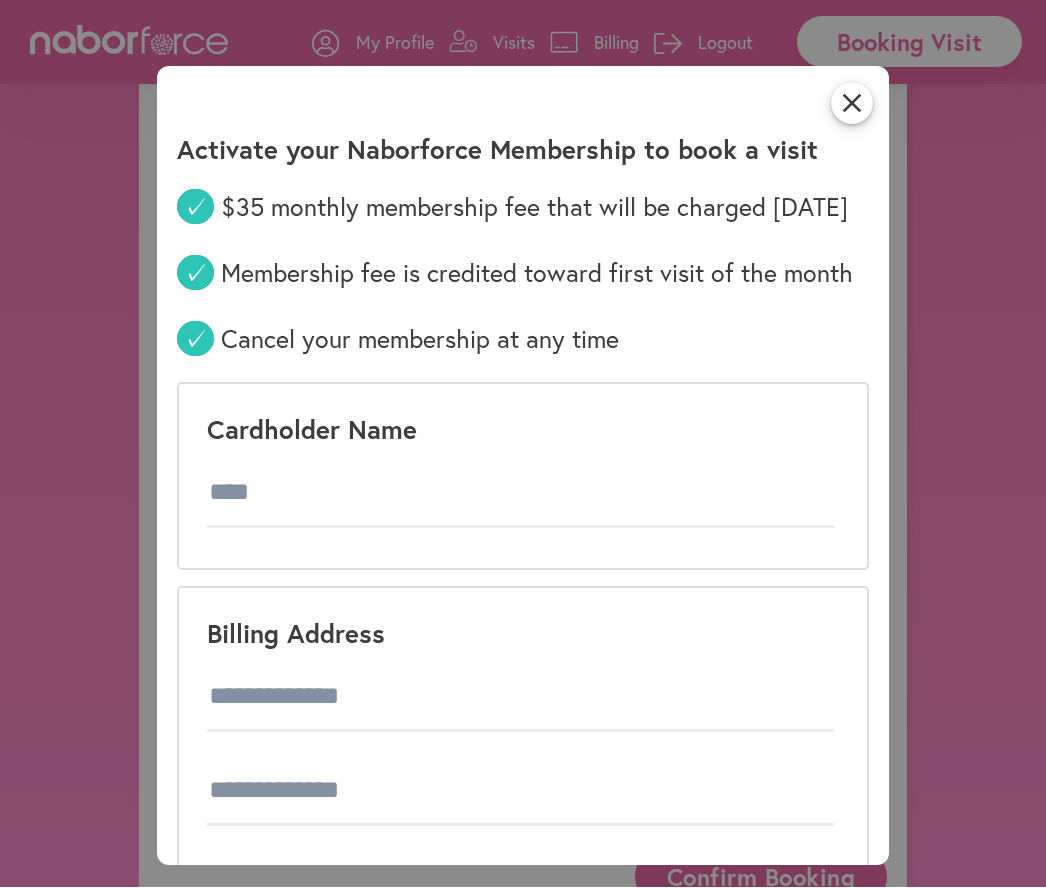 scroll, scrollTop: 0, scrollLeft: 0, axis: both 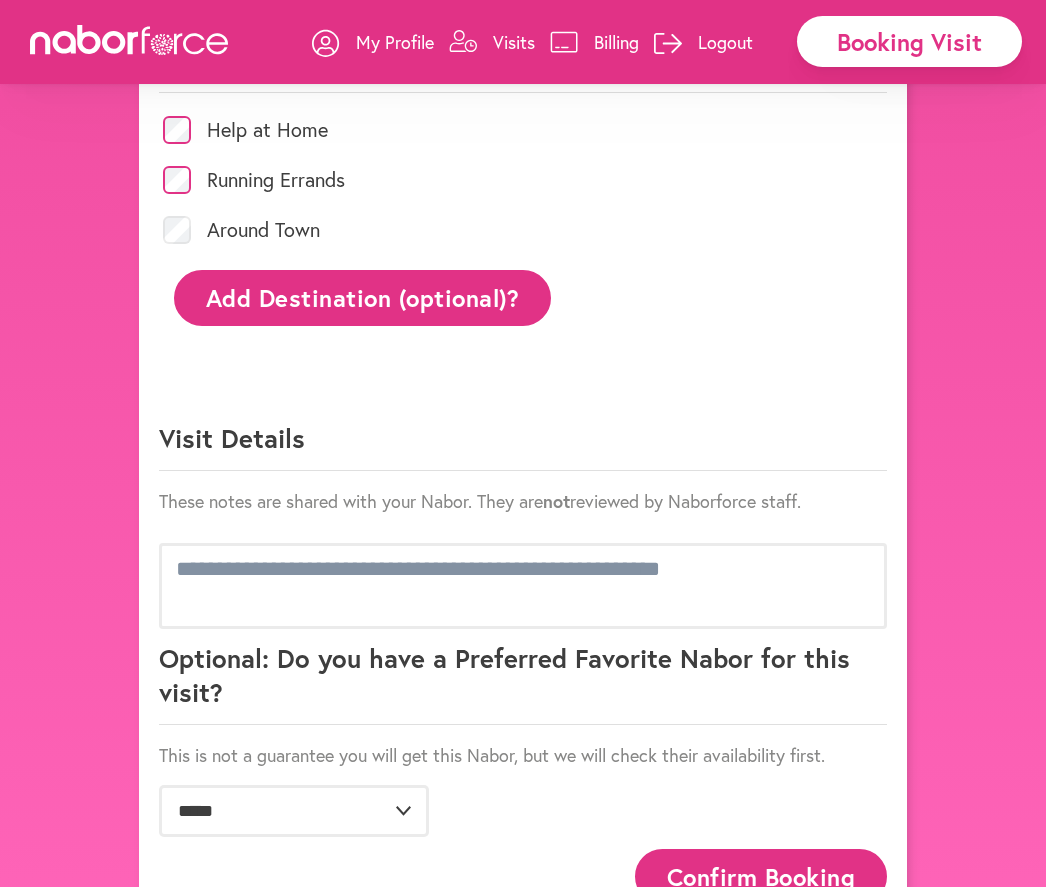 click on "Confirm Booking" at bounding box center (761, 877) 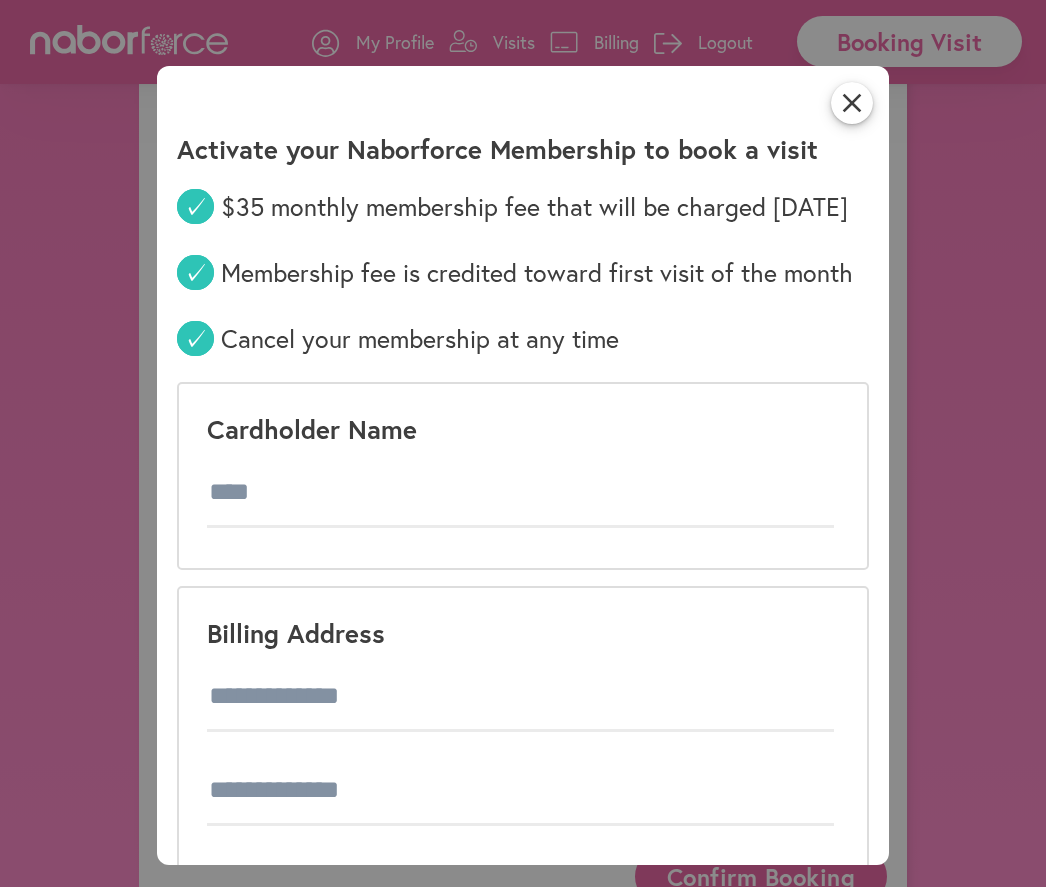click on "close" at bounding box center [852, 104] 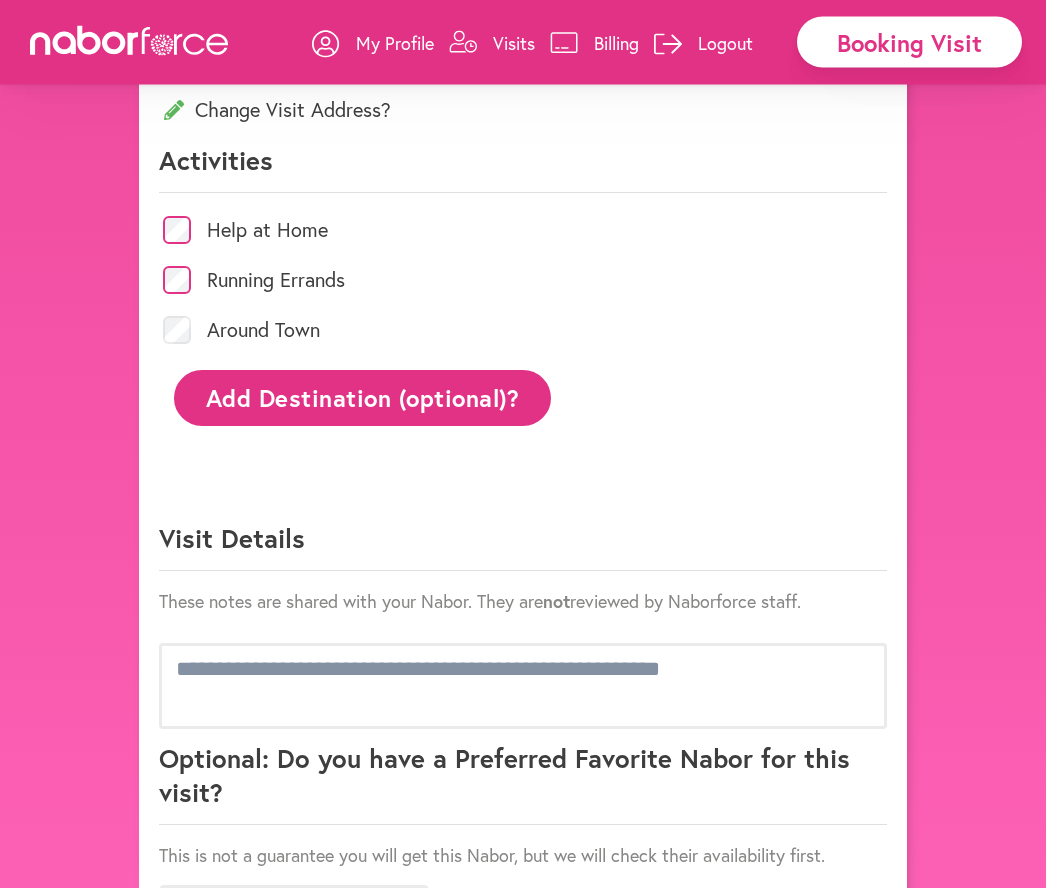 scroll, scrollTop: 922, scrollLeft: 0, axis: vertical 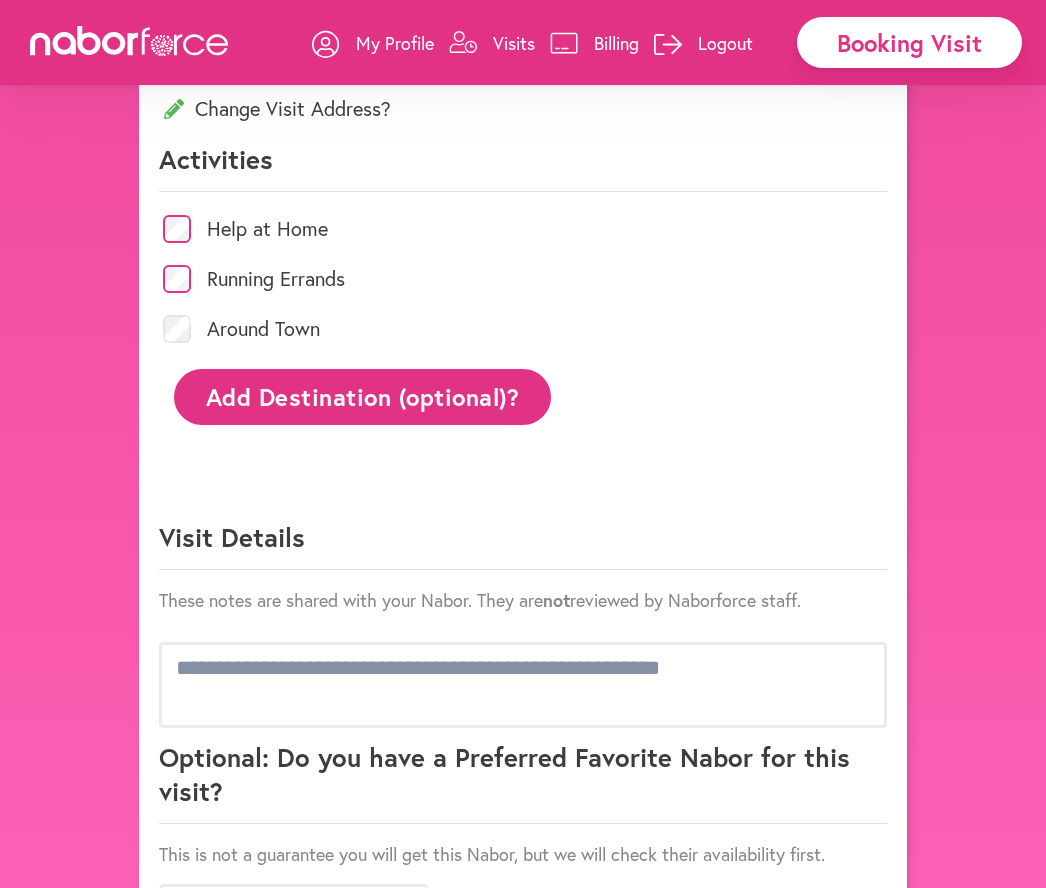 click on "Billing" at bounding box center (616, 43) 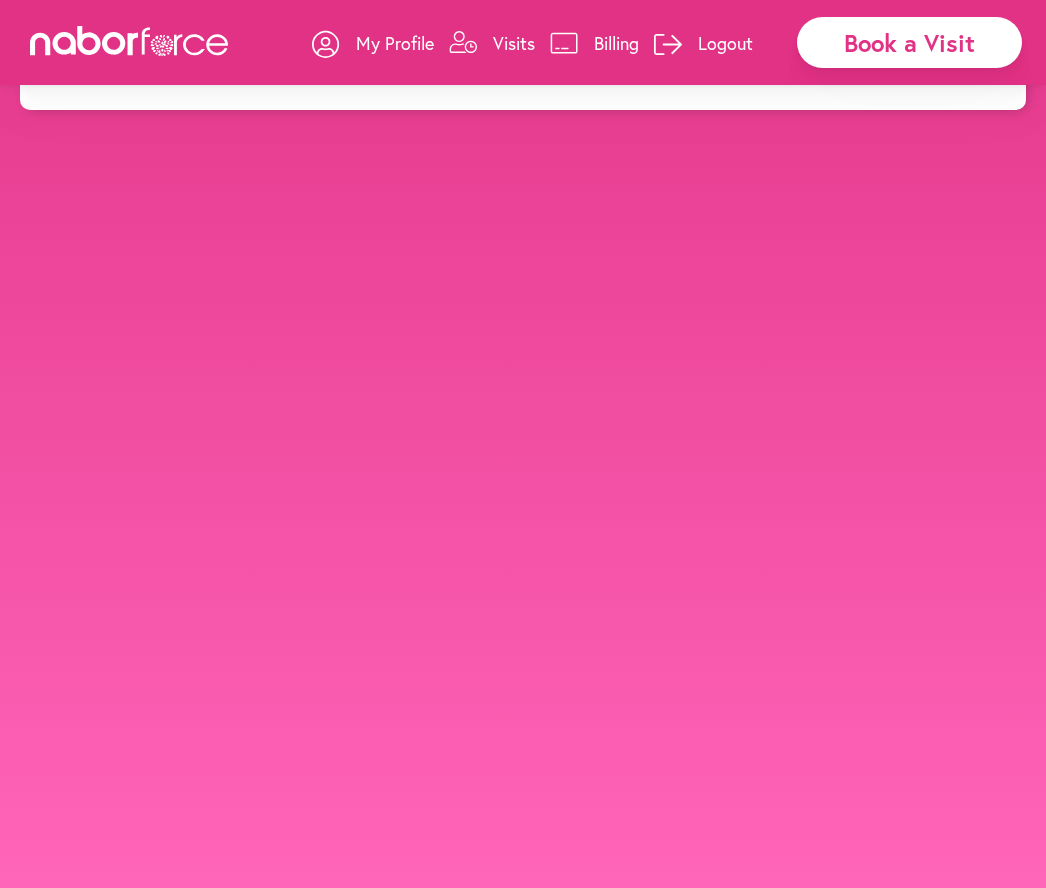 scroll, scrollTop: 0, scrollLeft: 0, axis: both 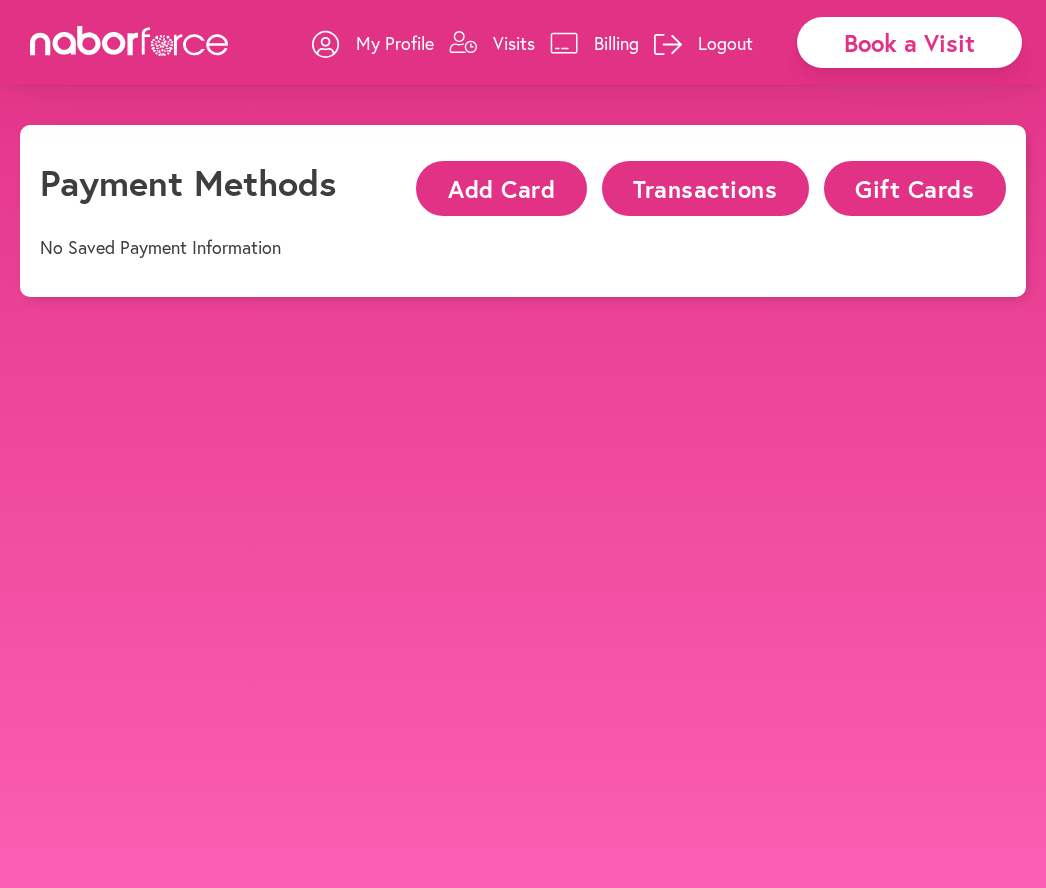 click on "Transactions" at bounding box center (705, 188) 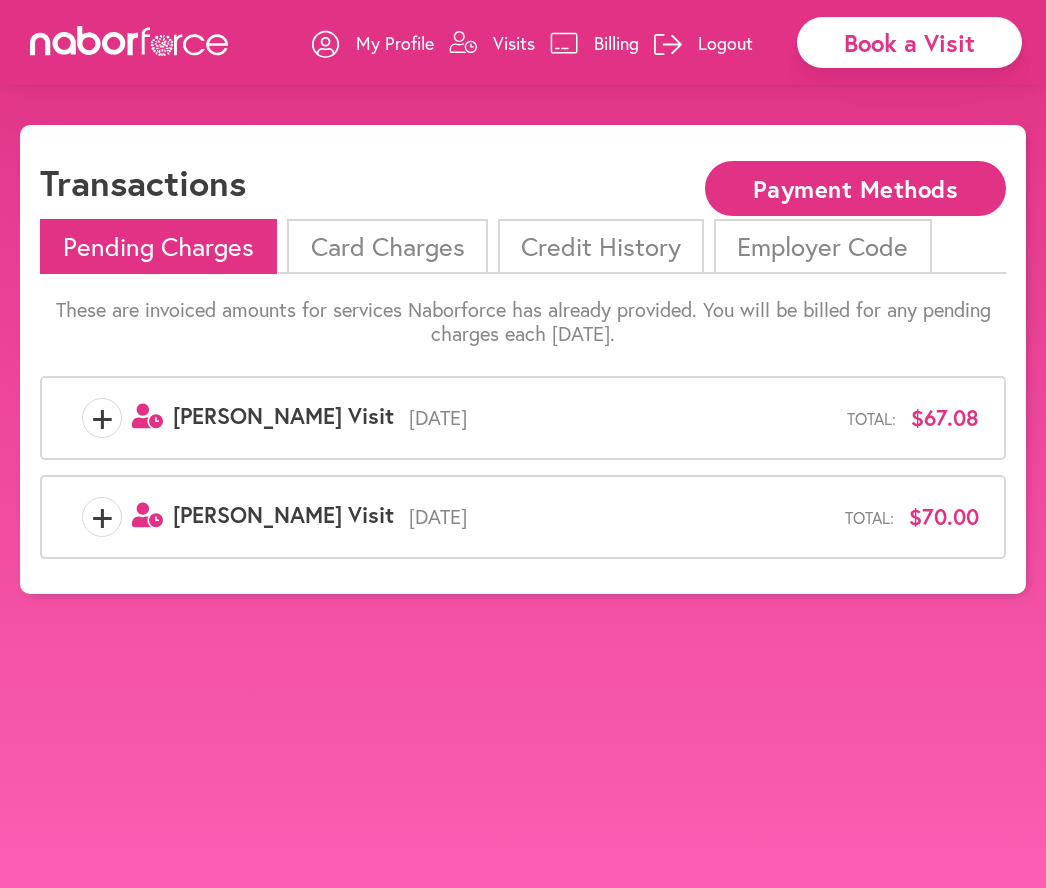 click on "Payment Methods" at bounding box center (855, 188) 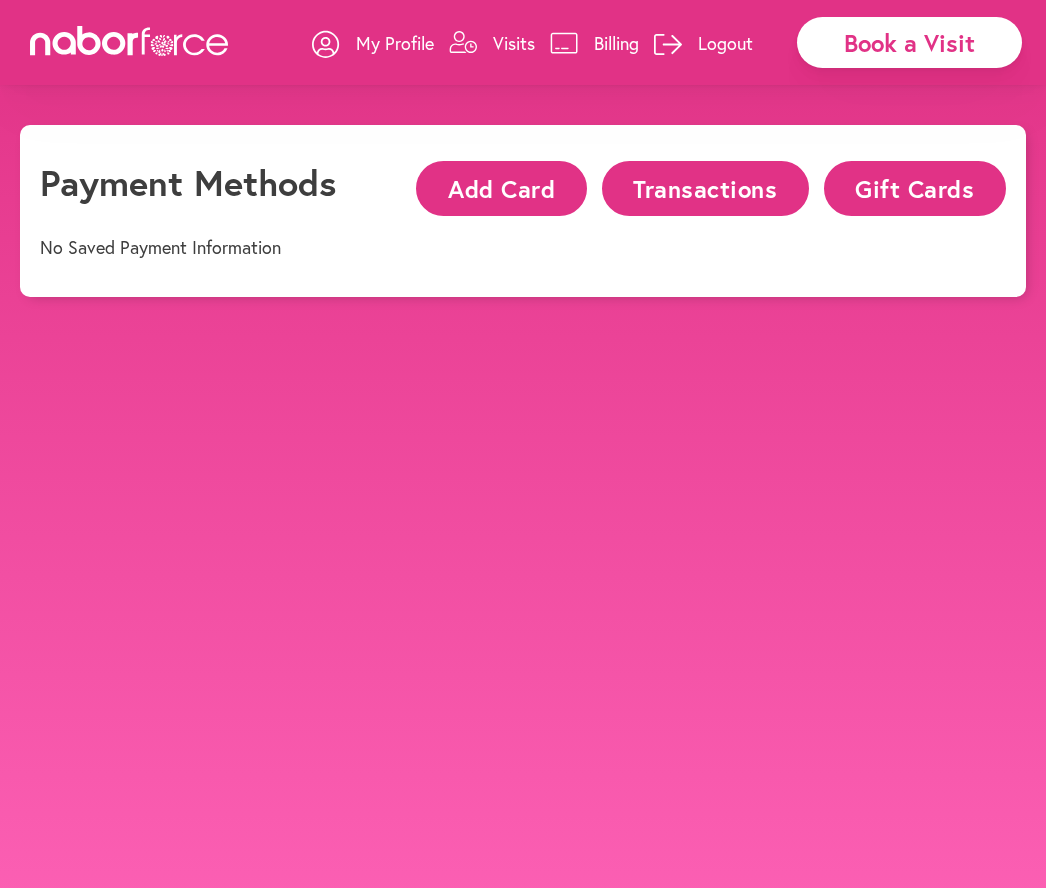 click on "Transactions" at bounding box center (705, 188) 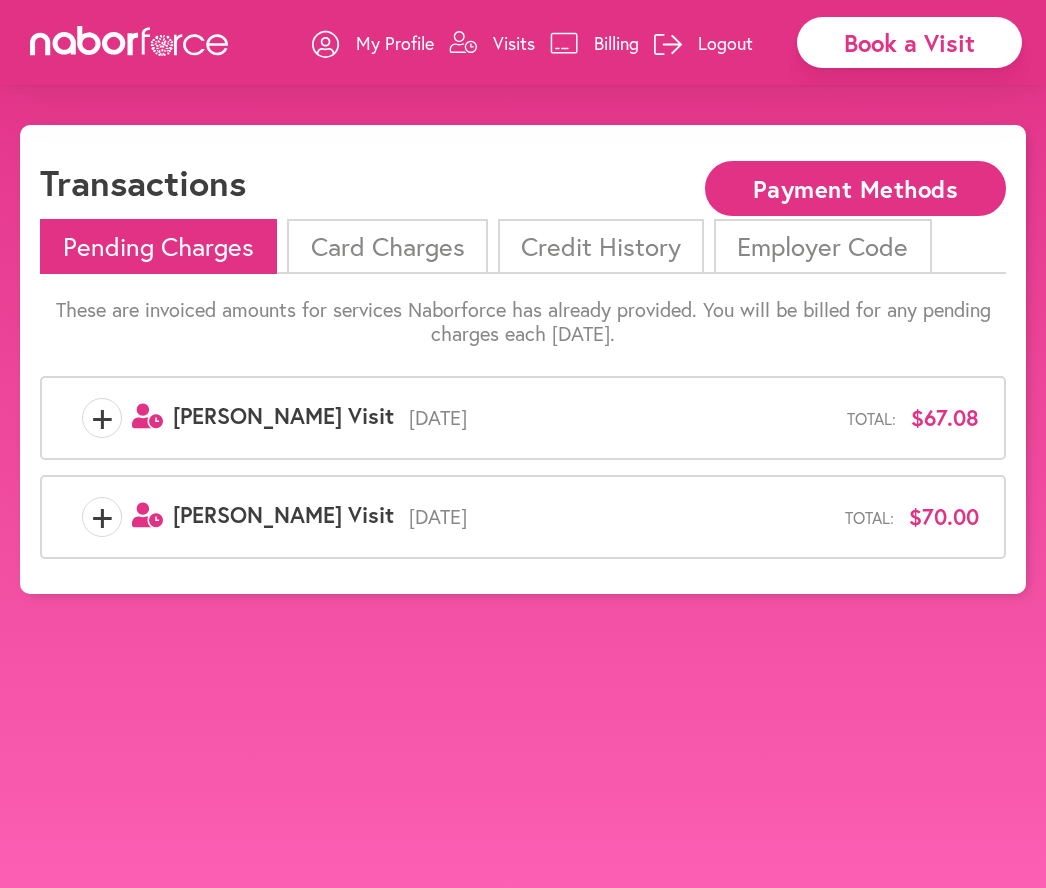 click on "Pending Charges" at bounding box center (158, 246) 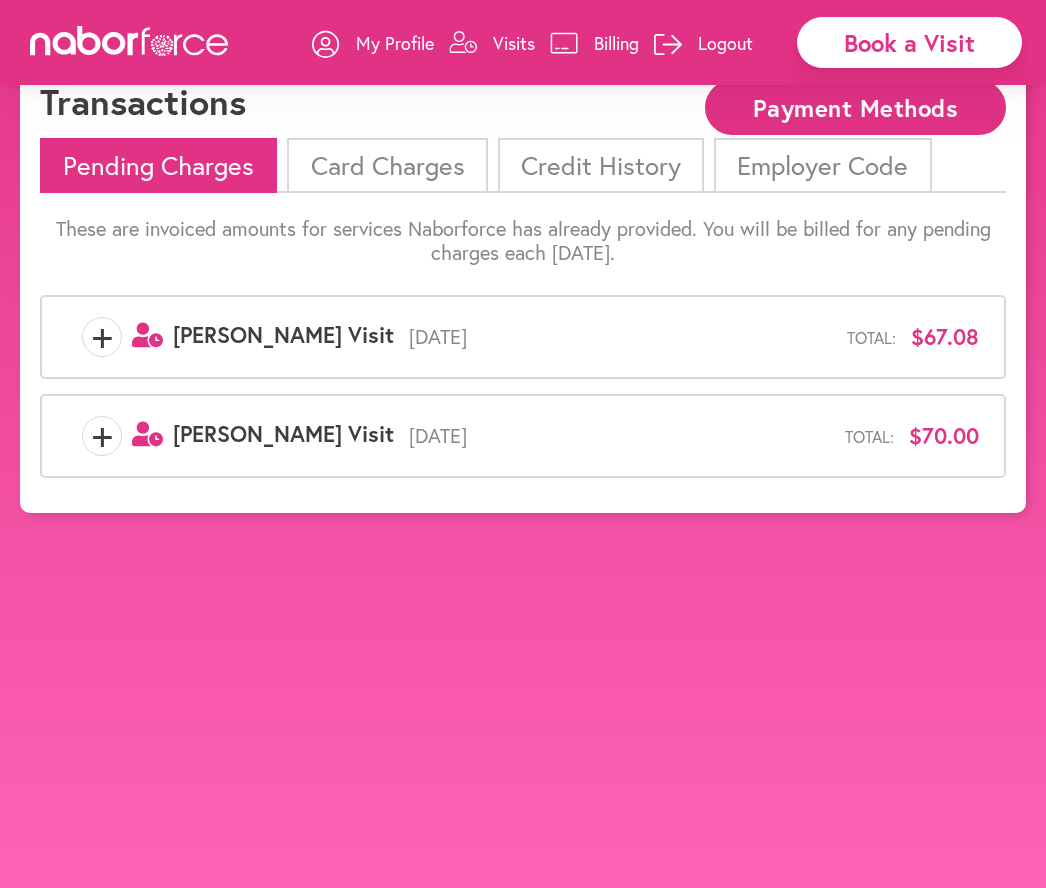 scroll, scrollTop: 90, scrollLeft: 0, axis: vertical 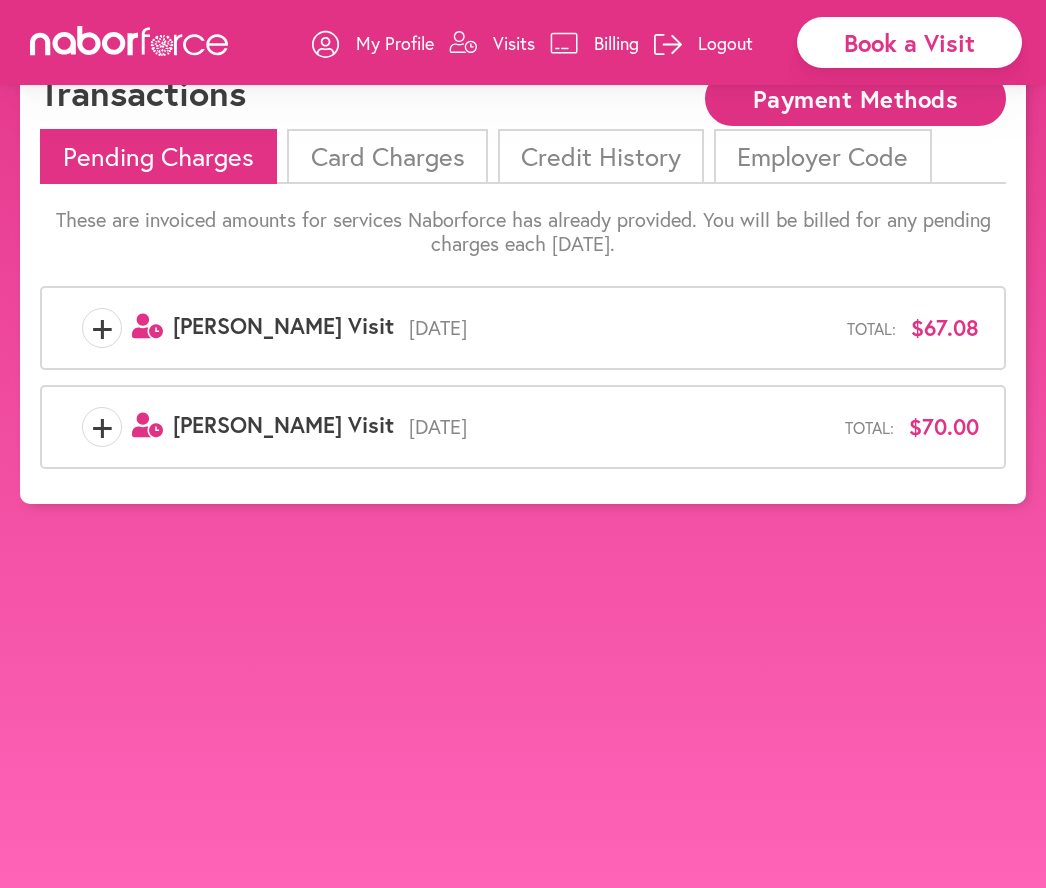 click on "Billing" at bounding box center (616, 43) 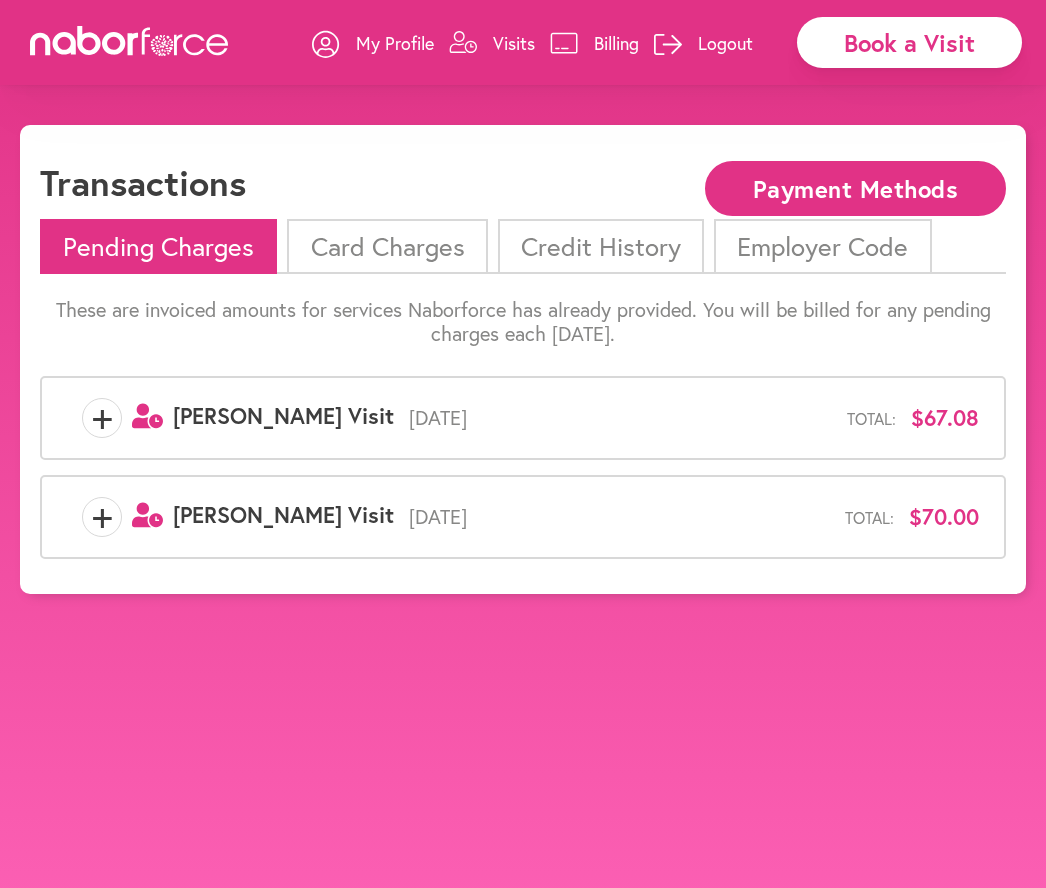 click on "Card Charges" at bounding box center [387, 246] 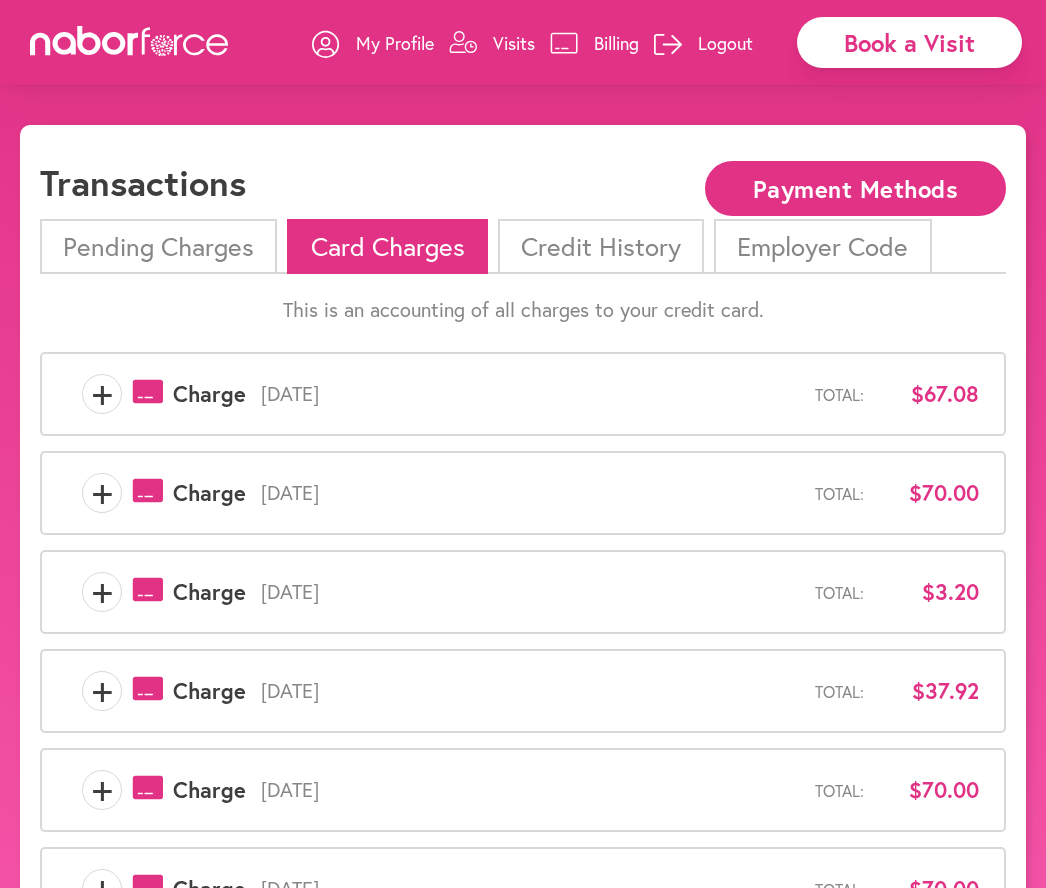 click on "Credit History" at bounding box center [601, 246] 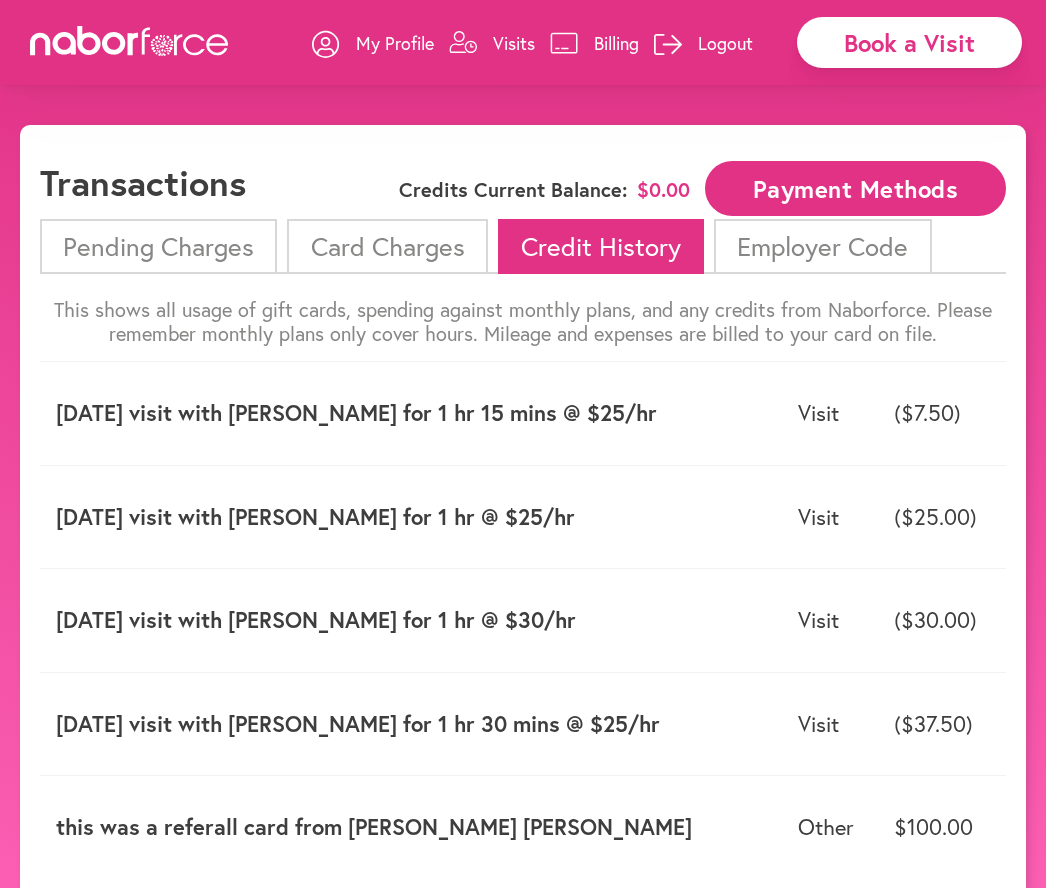 click on "Pending Charges" at bounding box center [158, 246] 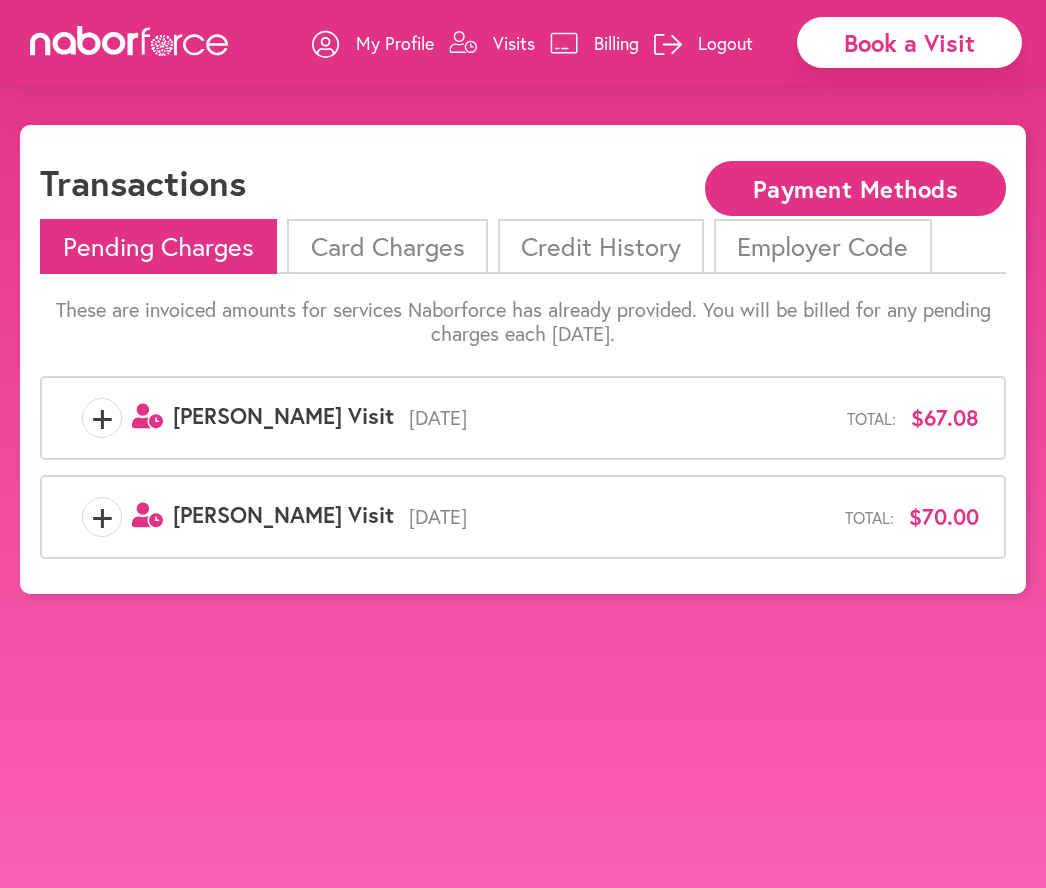 click on "Transactions Payment Methods Pending Charges Card Charges Credit History Employer Code These are invoiced amounts for services Naborforce has already provided. You will be billed for any pending charges each Tuesday. + user-clock Created with Sketch. Nabor Visit July 24th, 2025 Total: $67.08 + user-clock Created with Sketch. Nabor Visit July 21st, 2025 Total: $70.00" at bounding box center [523, 359] 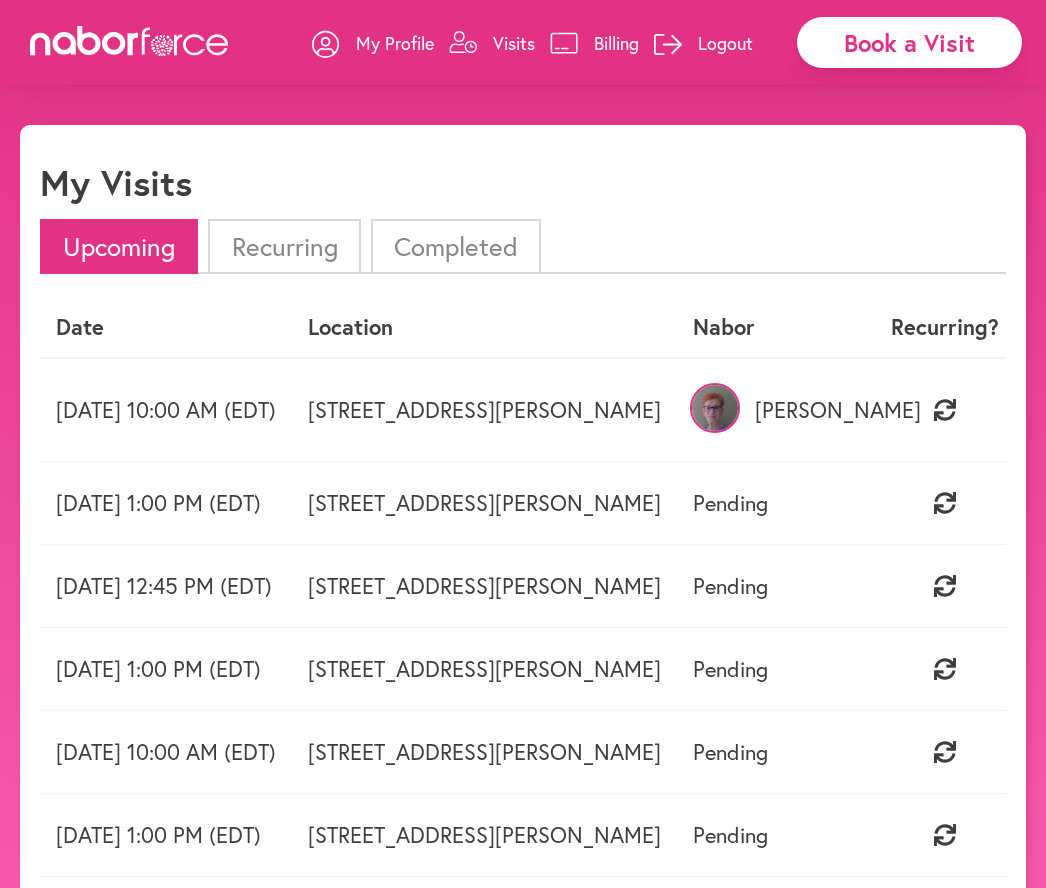click on "Book a Visit" at bounding box center (909, 42) 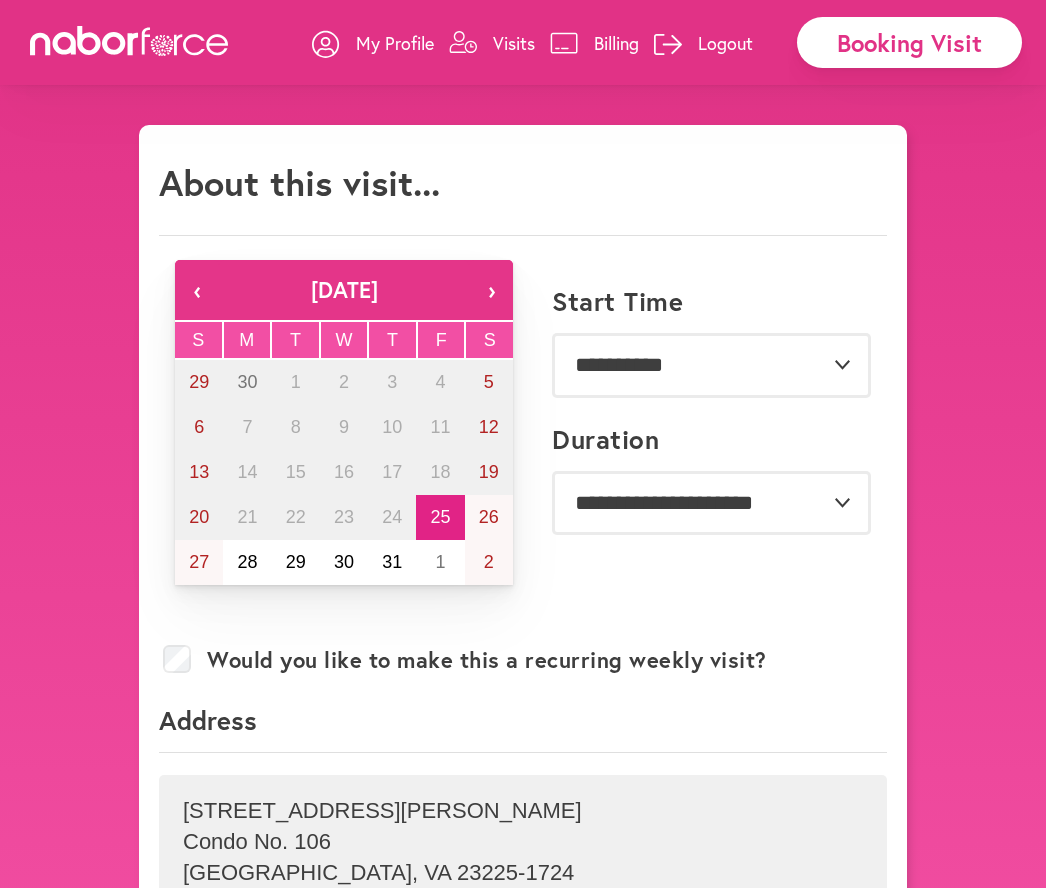 click on "1" at bounding box center [440, 562] 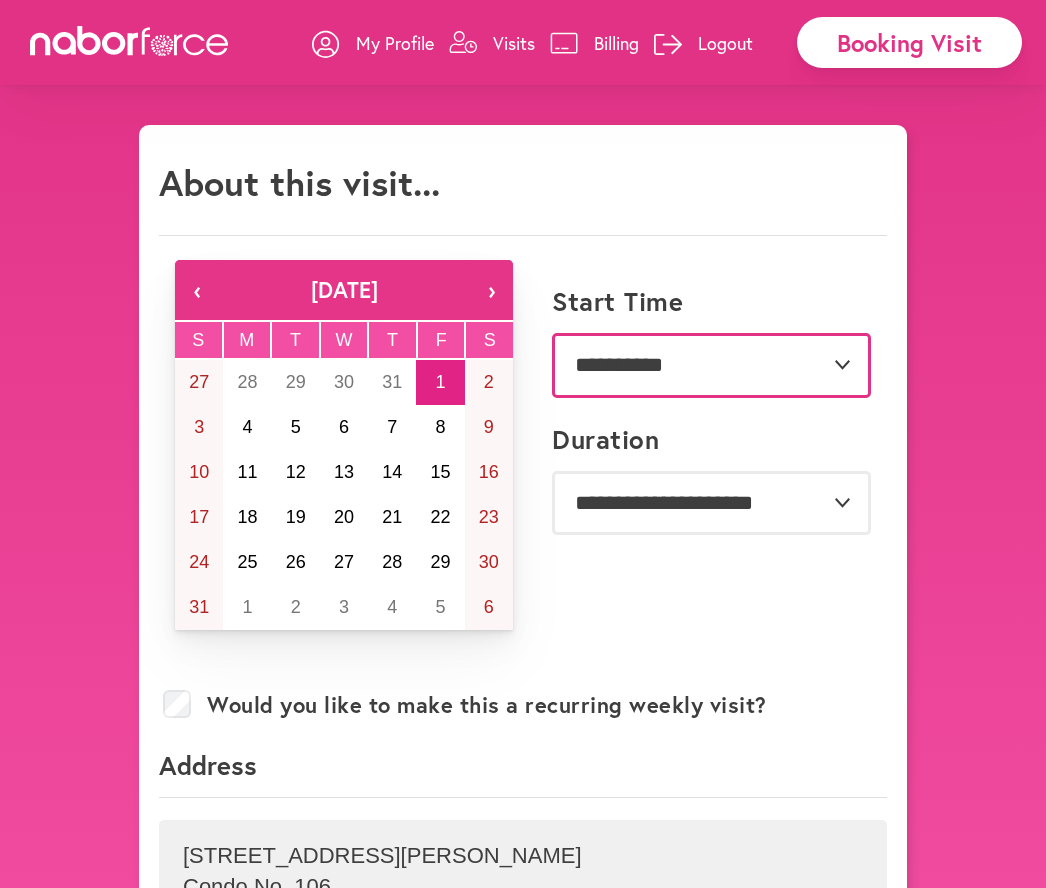 click on "**********" at bounding box center [711, 365] 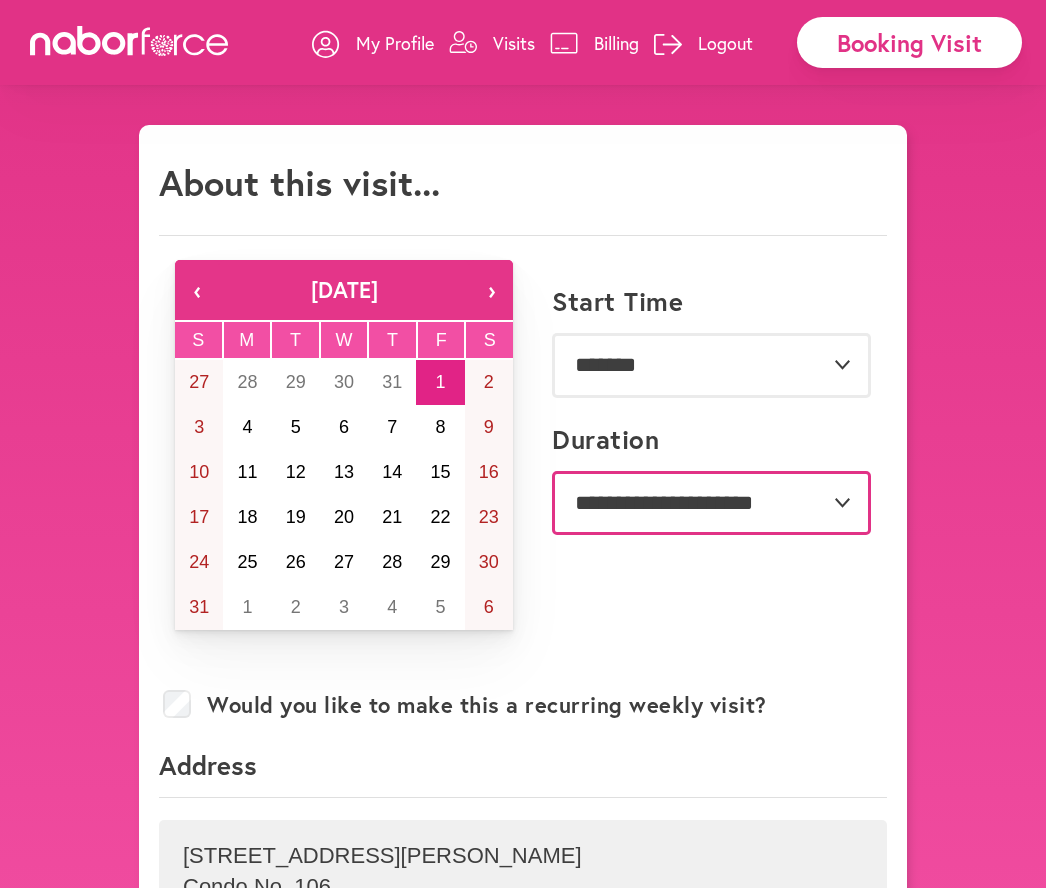 click on "**********" at bounding box center [711, 503] 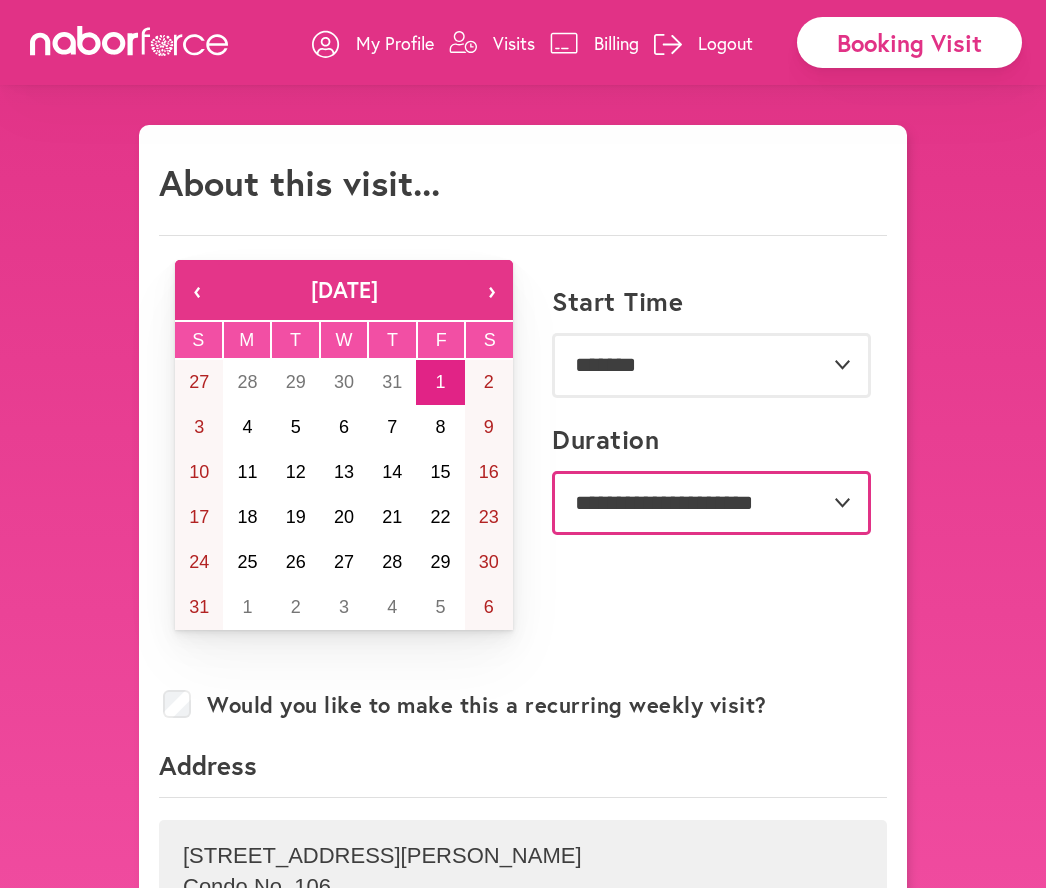 select on "***" 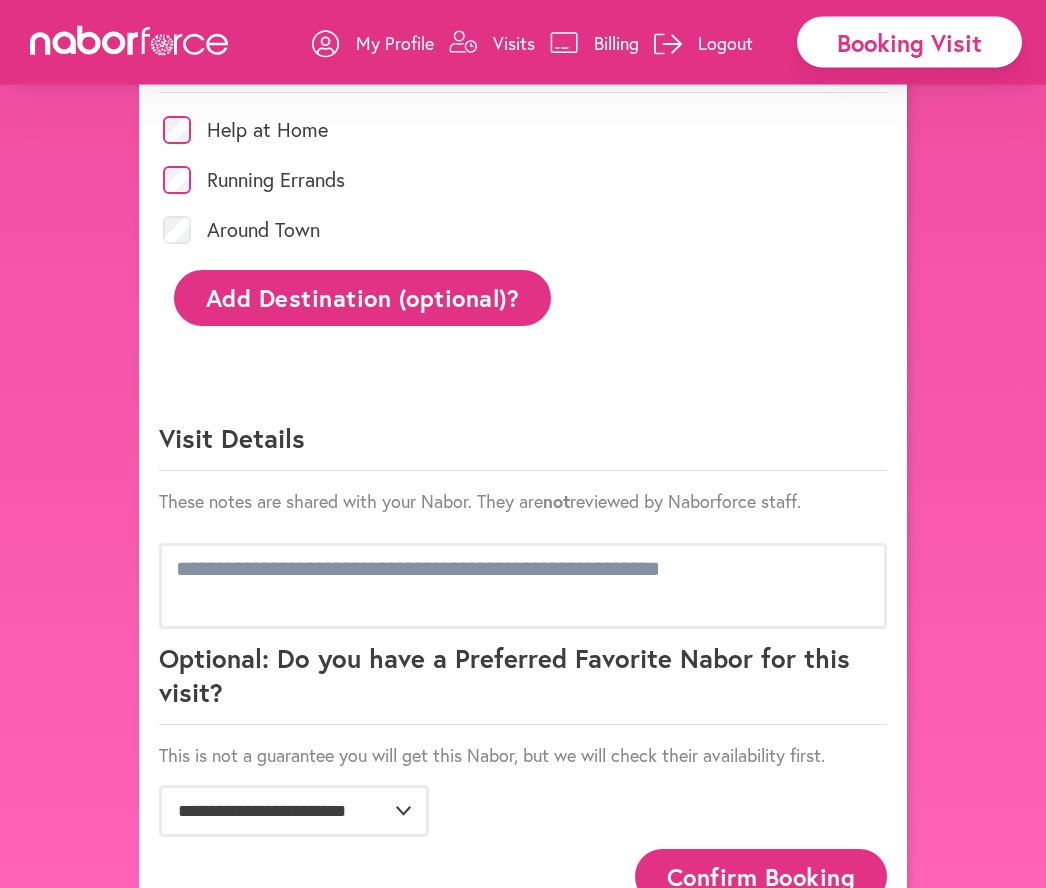 scroll, scrollTop: 1020, scrollLeft: 0, axis: vertical 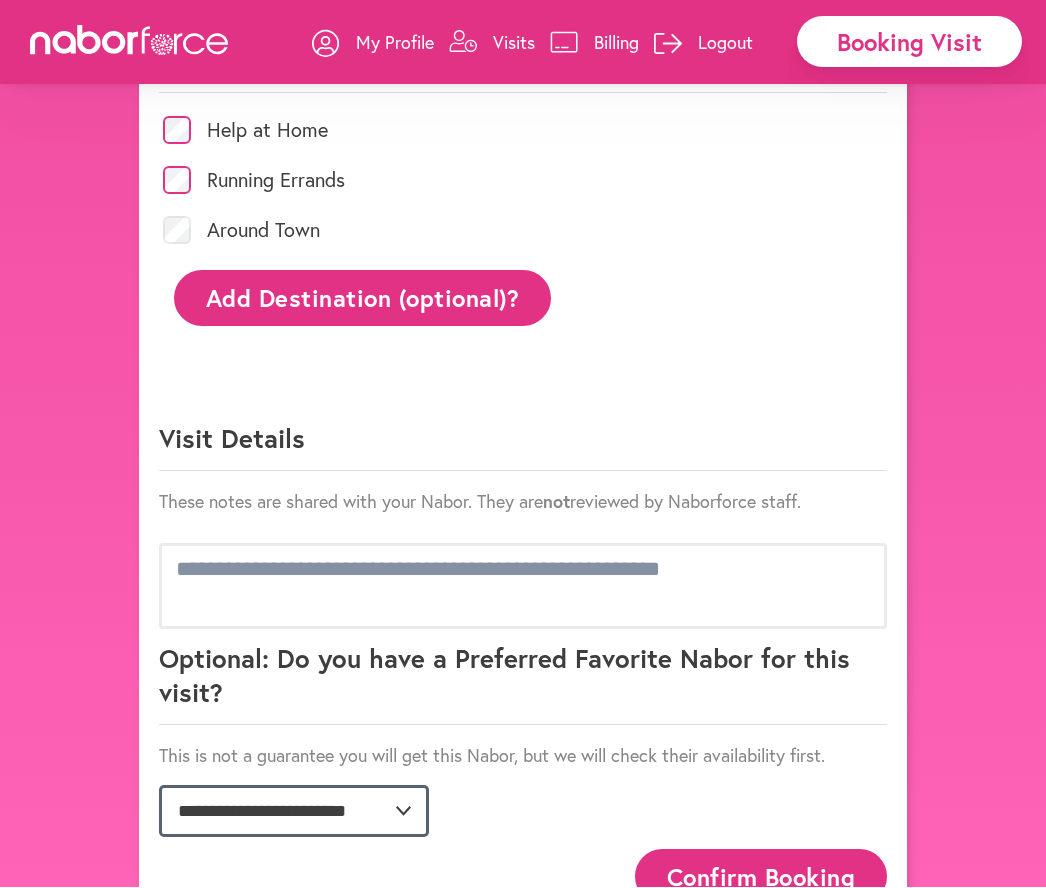 click on "**********" 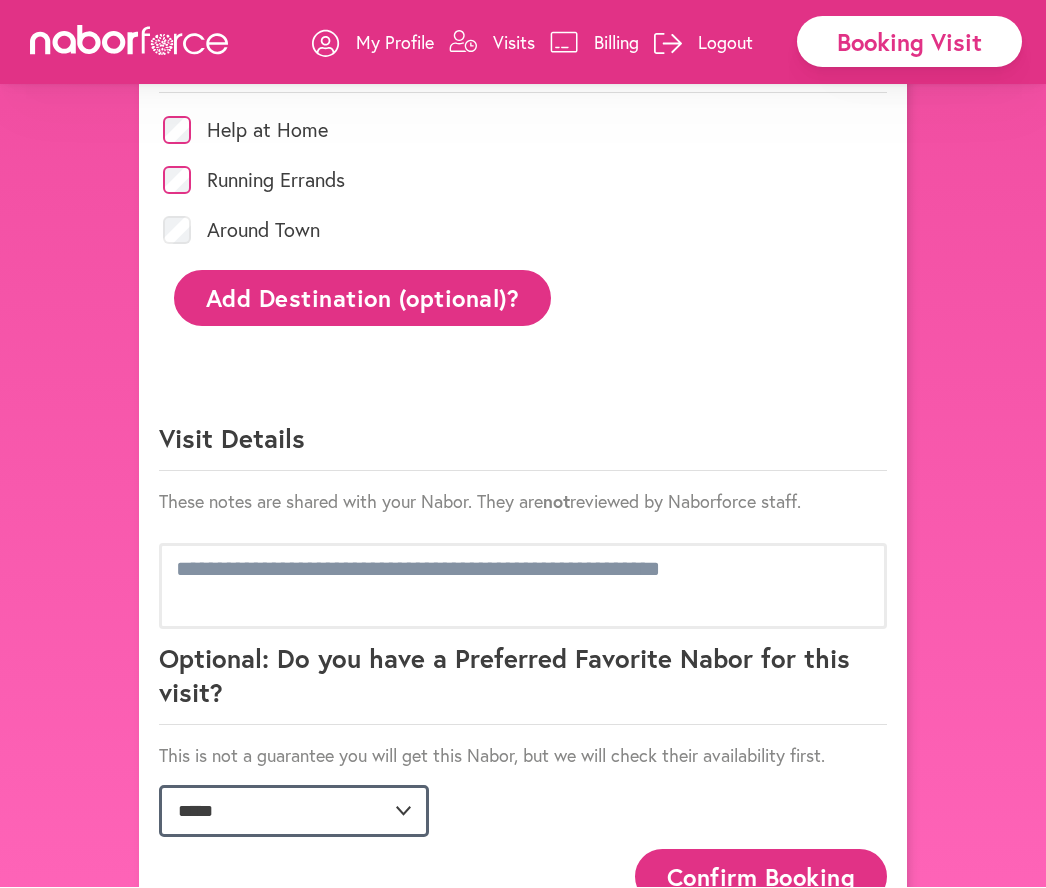 scroll, scrollTop: 1020, scrollLeft: 0, axis: vertical 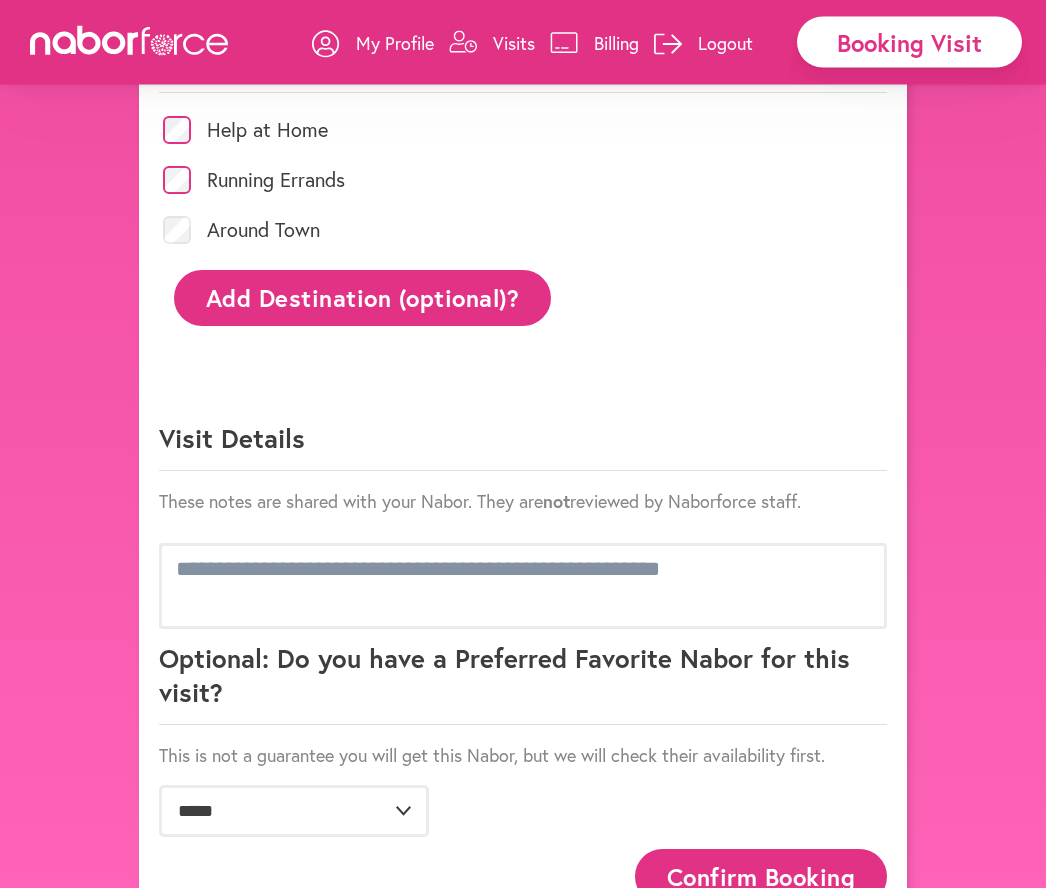 click on "Confirm Booking" at bounding box center (761, 877) 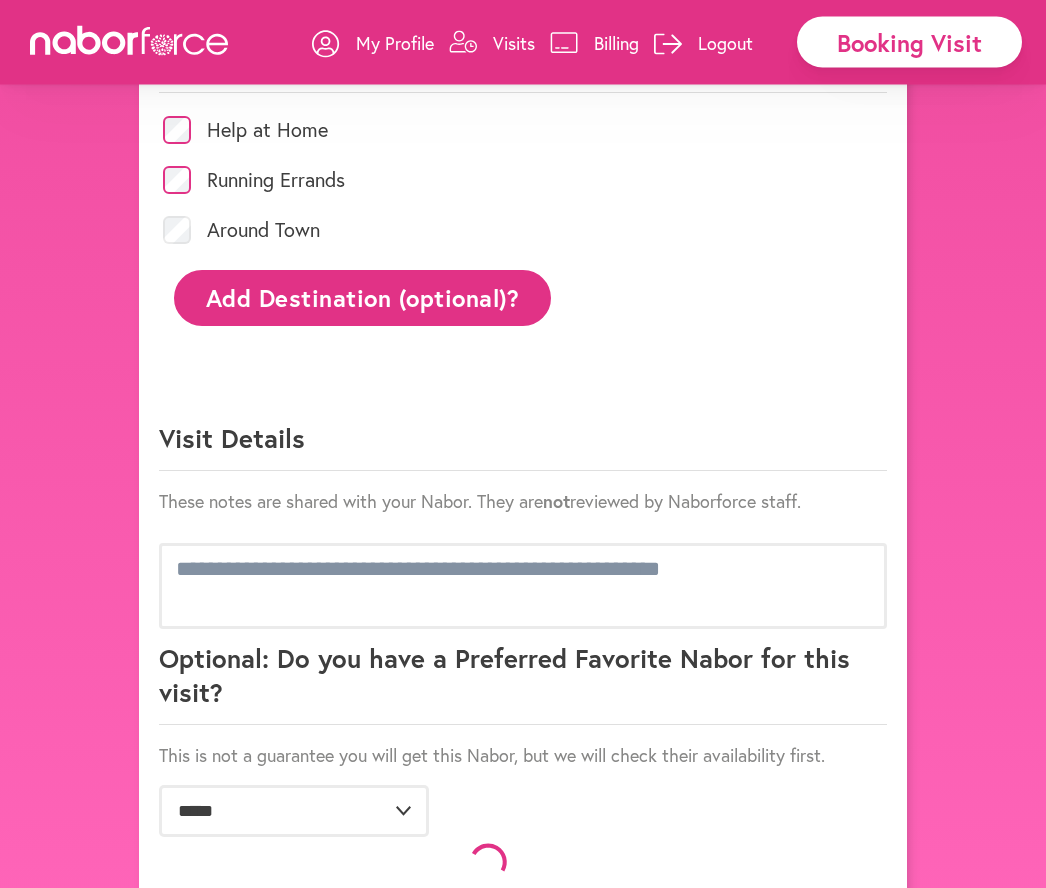 scroll, scrollTop: 994, scrollLeft: 0, axis: vertical 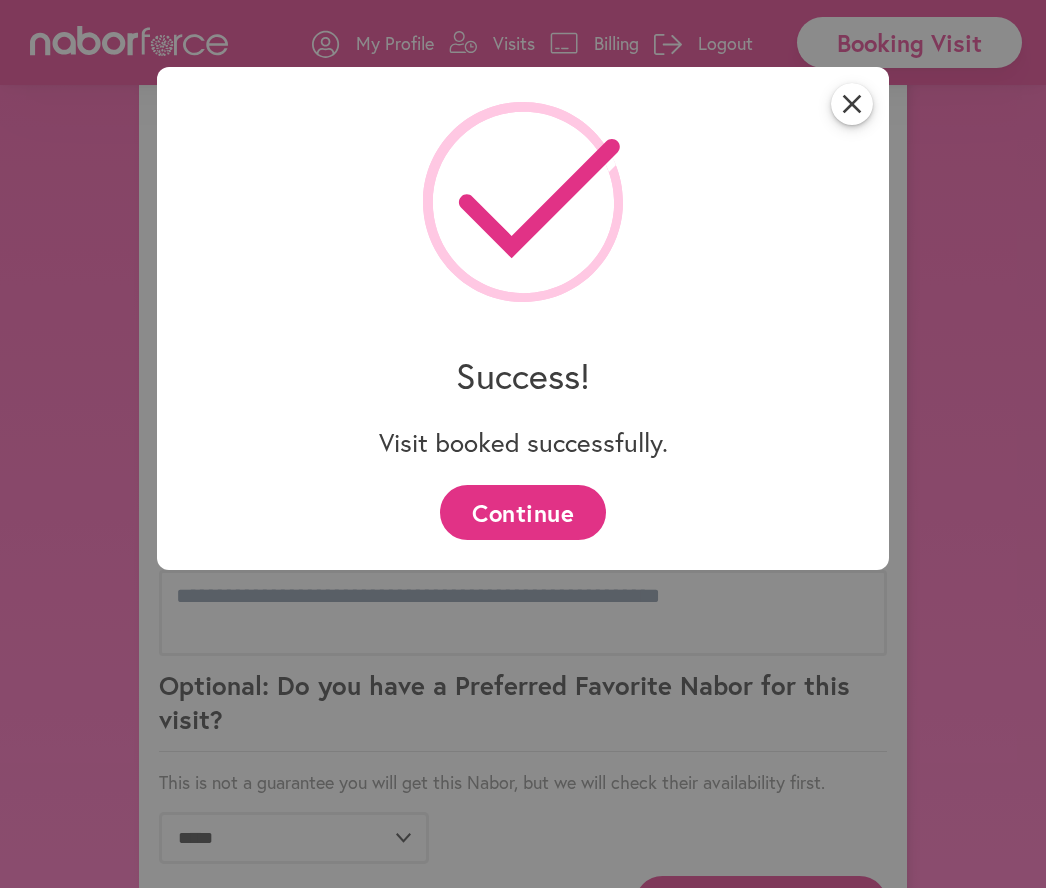 click on "close" at bounding box center [852, 104] 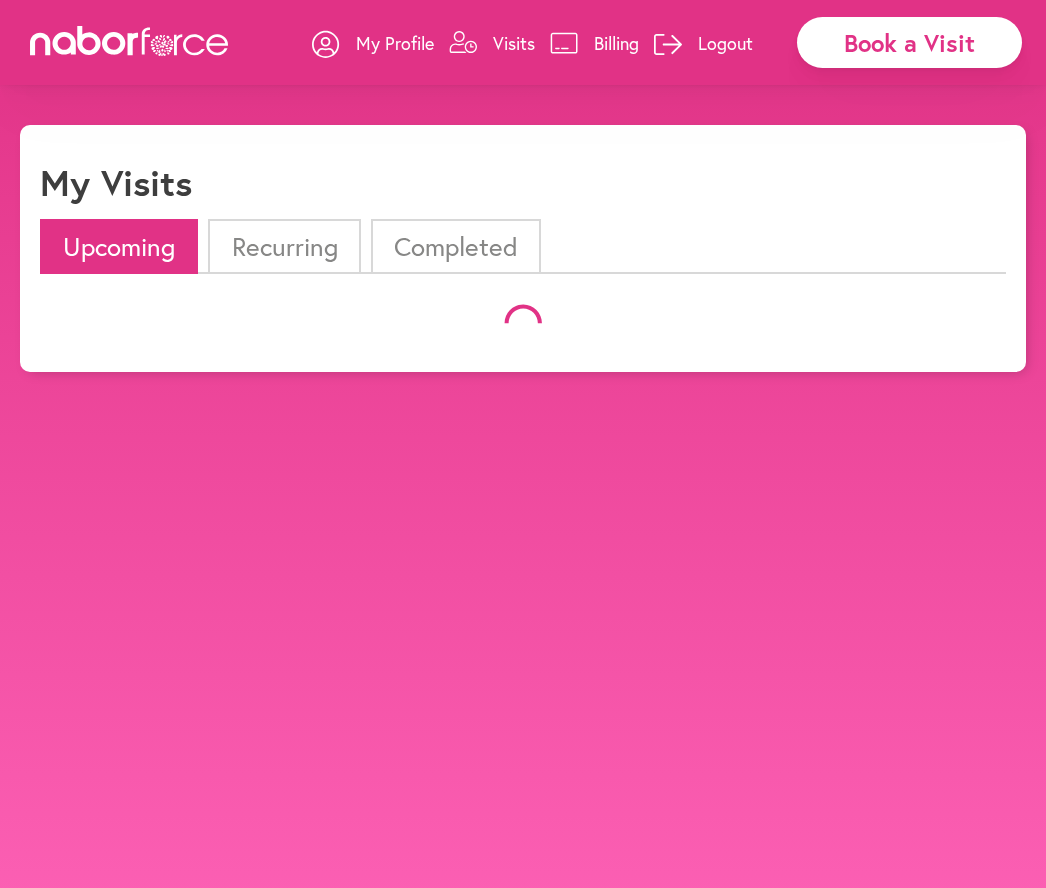 scroll, scrollTop: 0, scrollLeft: 0, axis: both 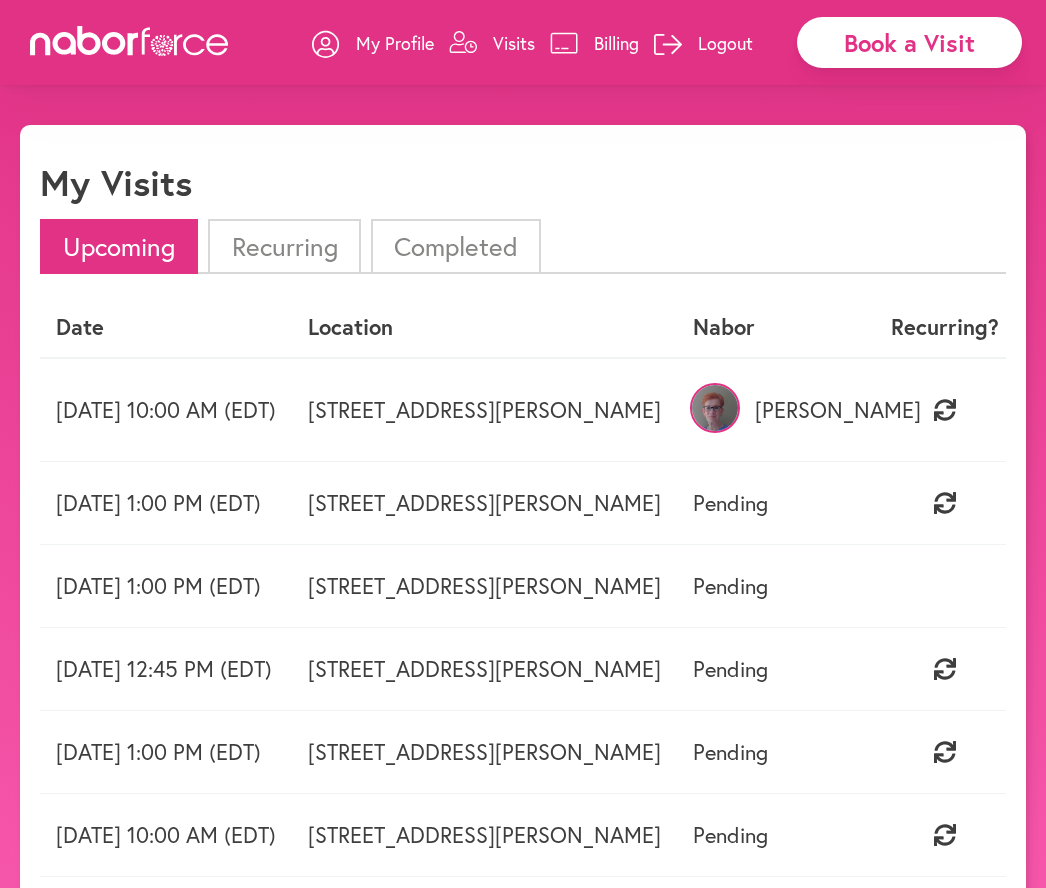 click on "Book a Visit" at bounding box center [909, 42] 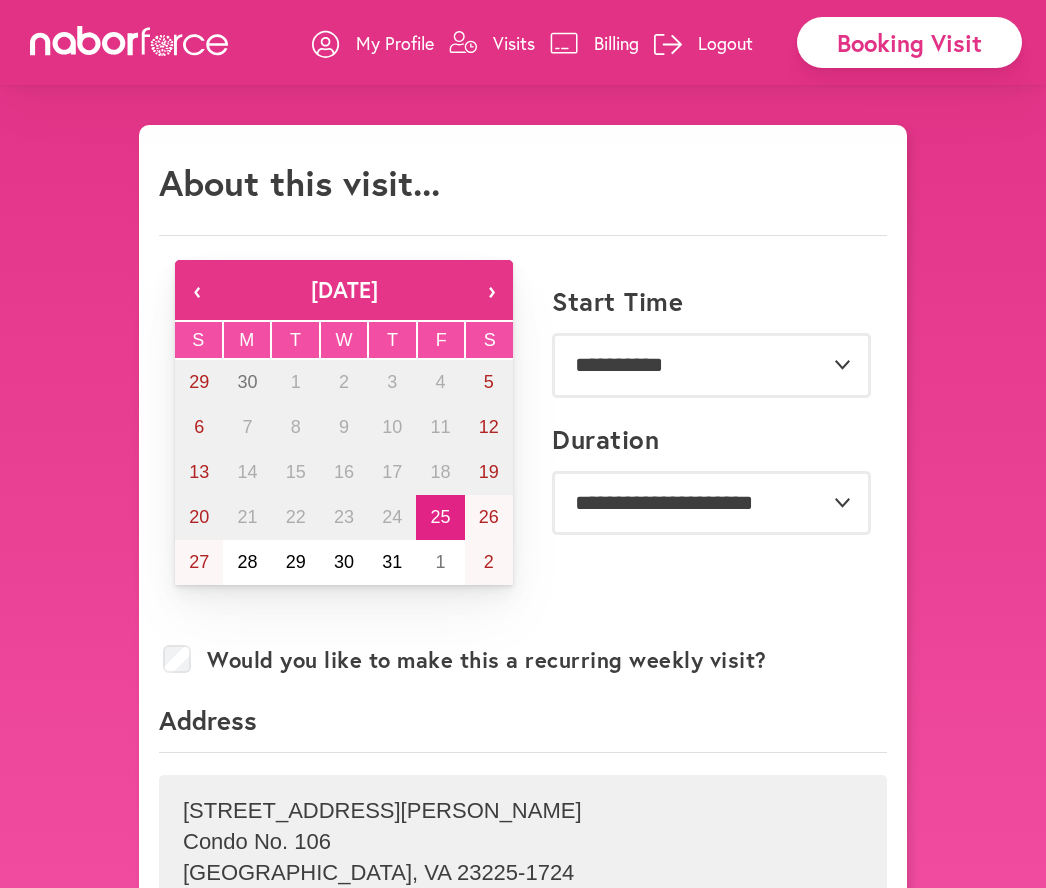 click on "›" at bounding box center (491, 290) 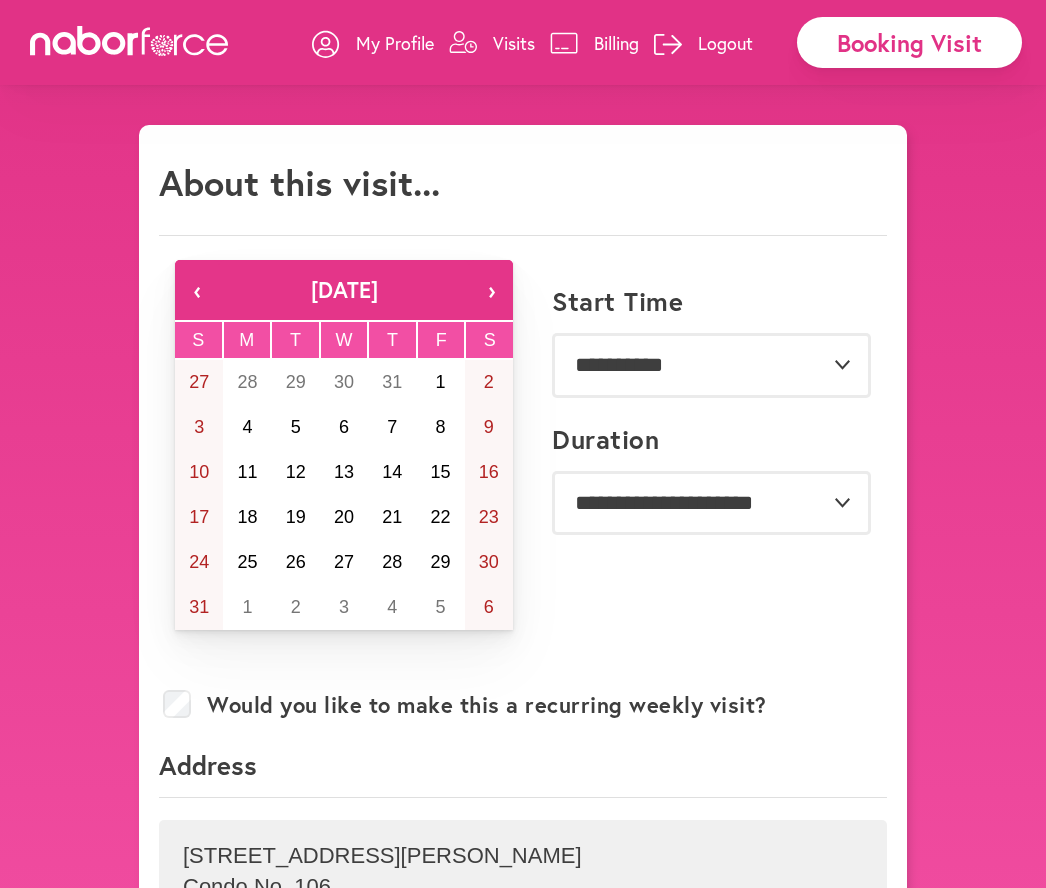 click on "15" at bounding box center [441, 472] 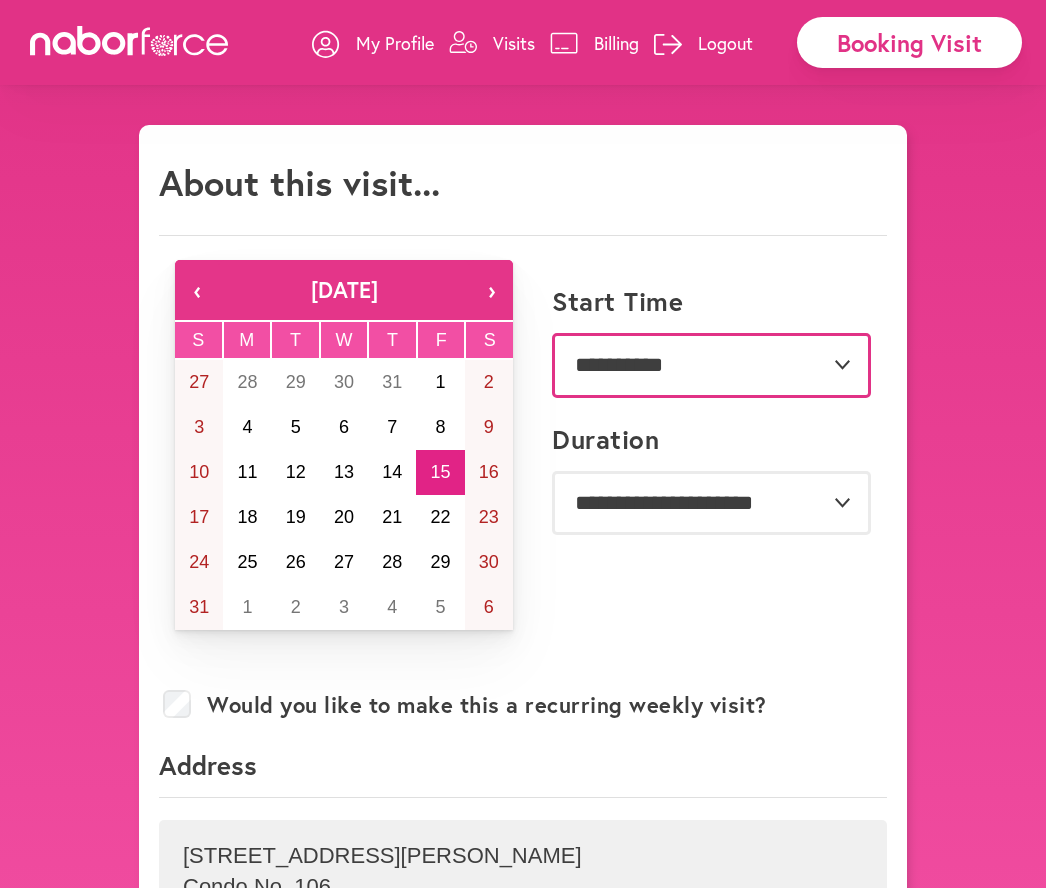 click on "**********" at bounding box center (711, 365) 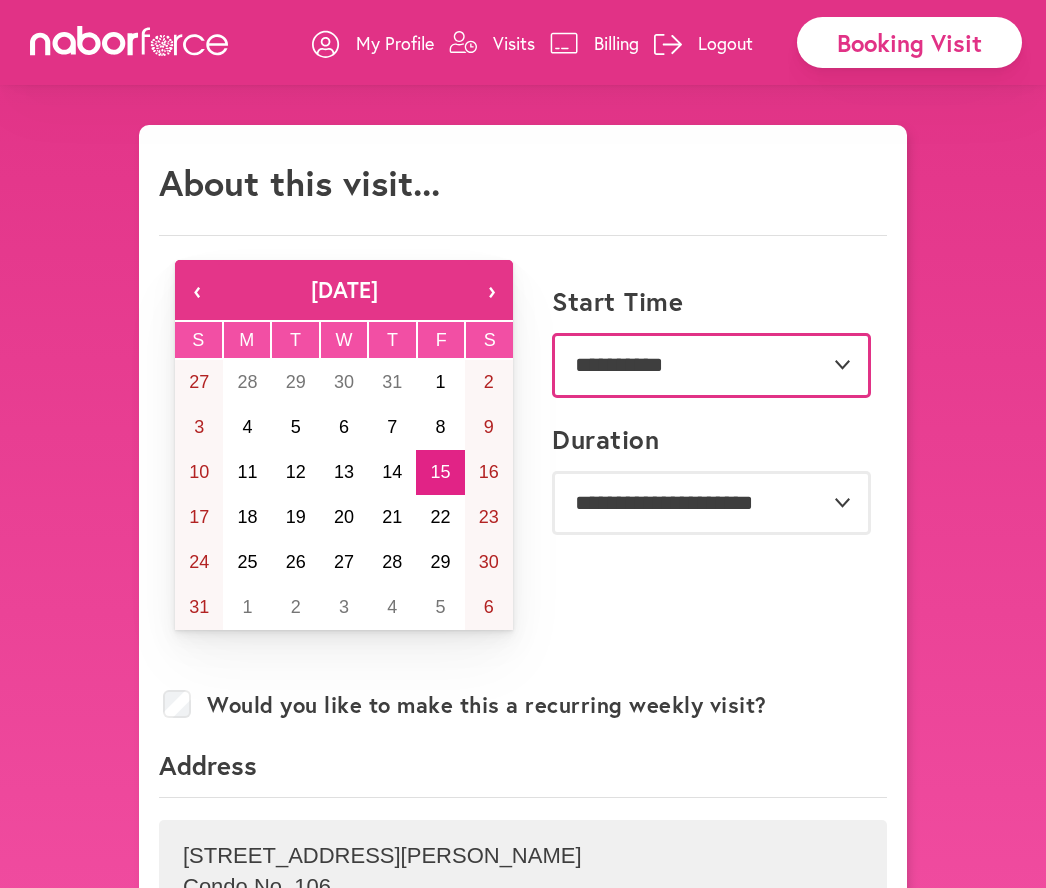 select on "*******" 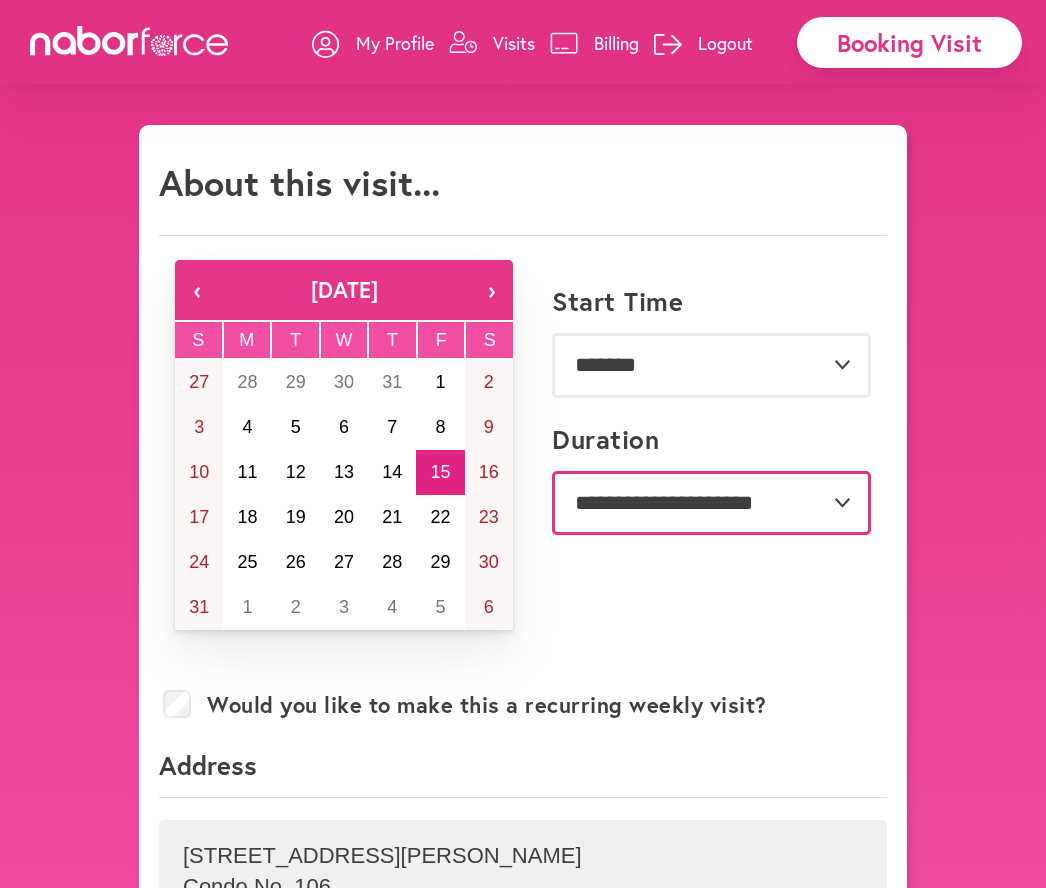 click on "**********" at bounding box center [711, 503] 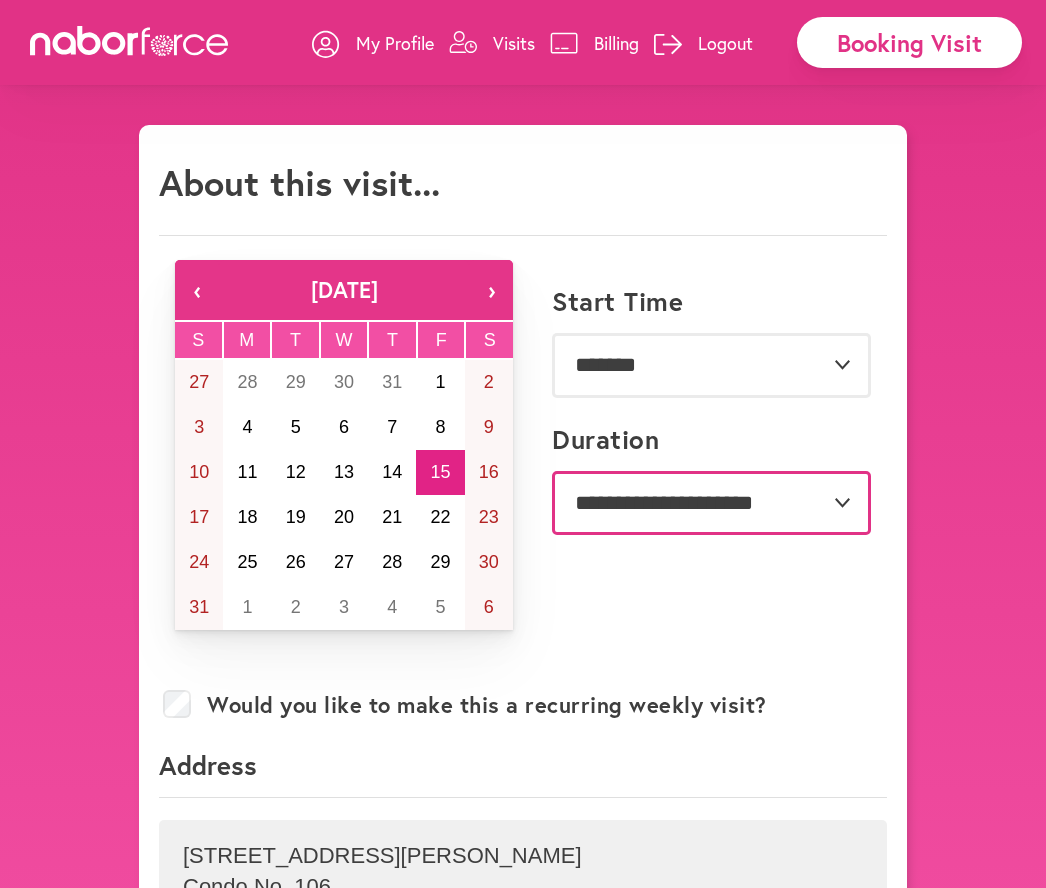 select on "***" 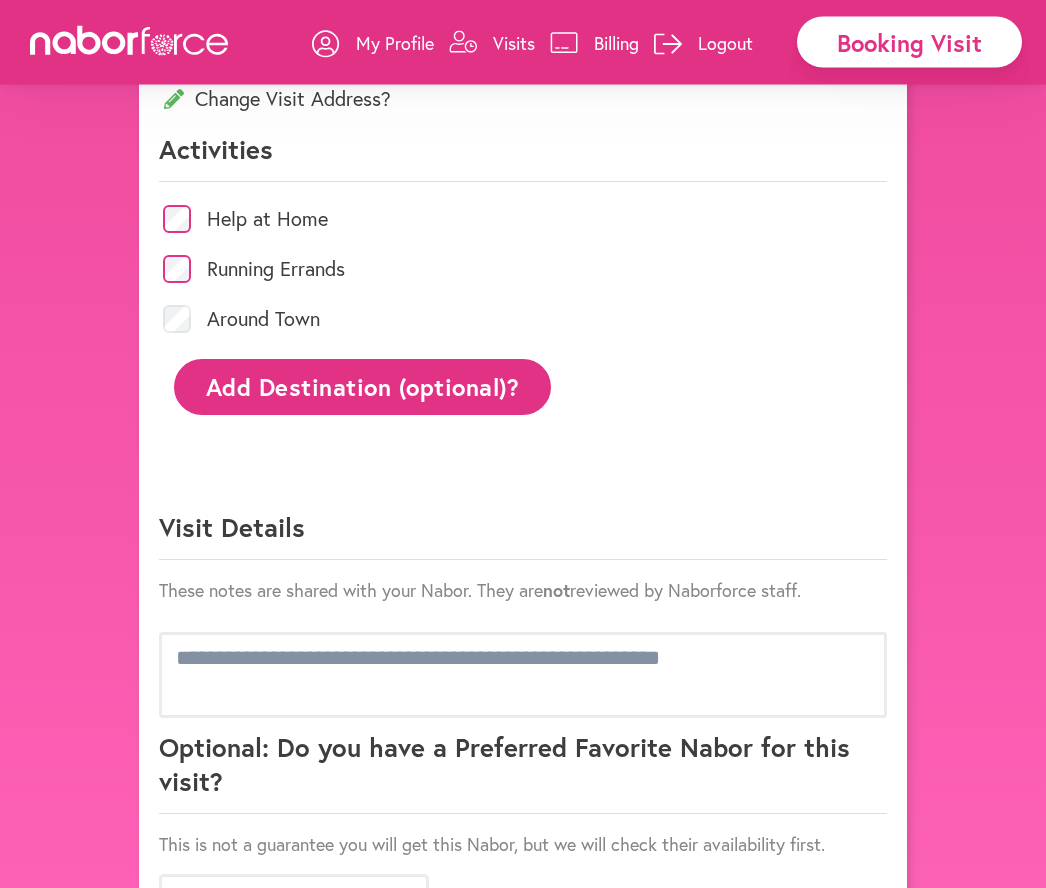 scroll, scrollTop: 1020, scrollLeft: 0, axis: vertical 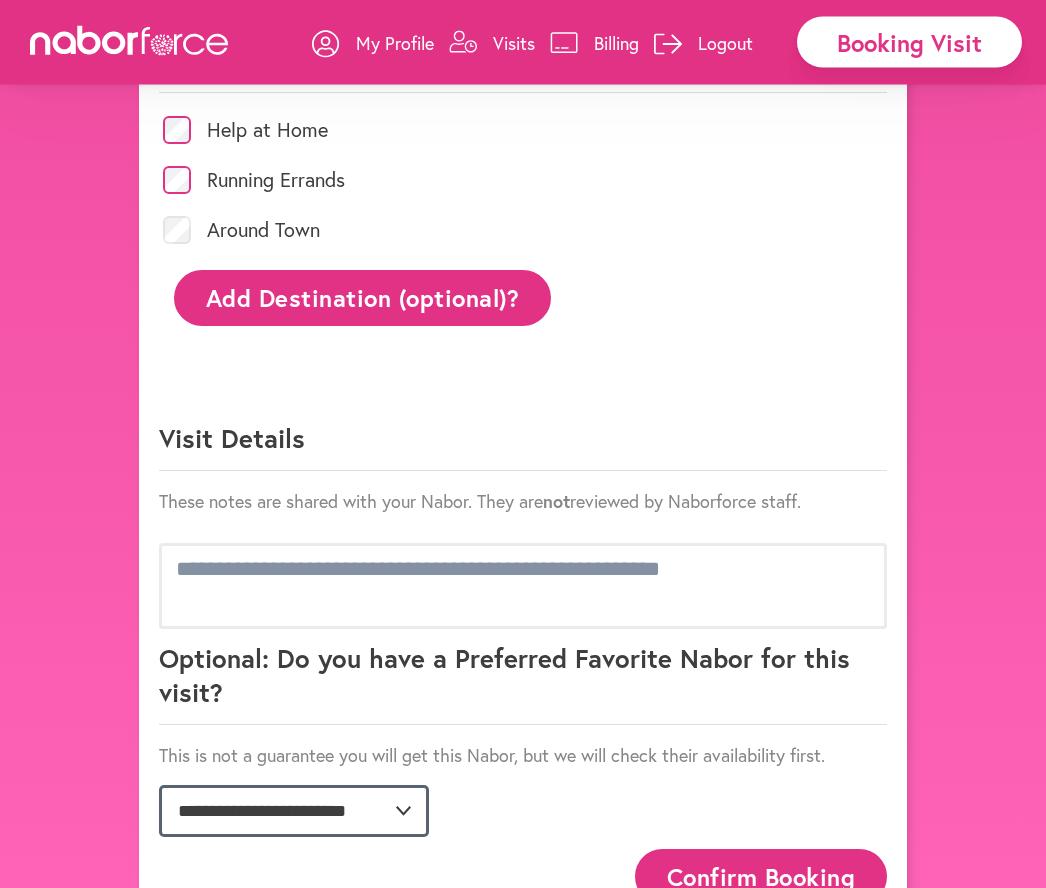click on "**********" 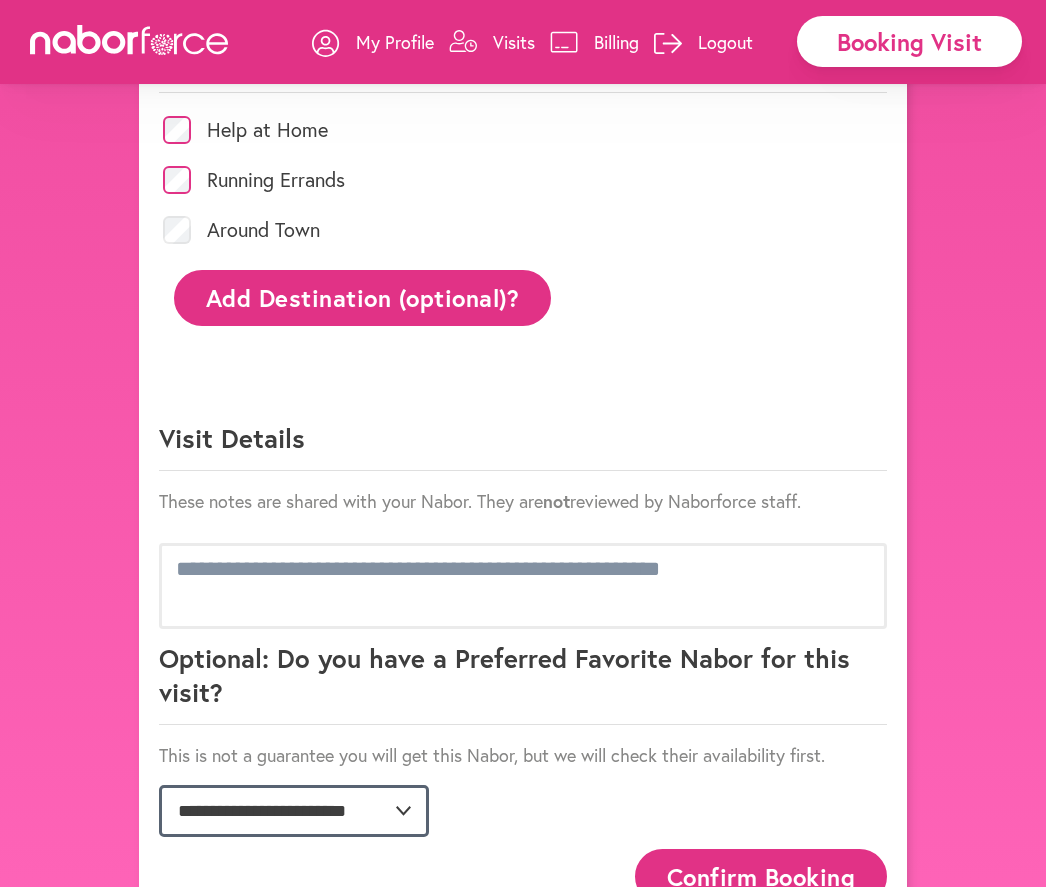 select on "**********" 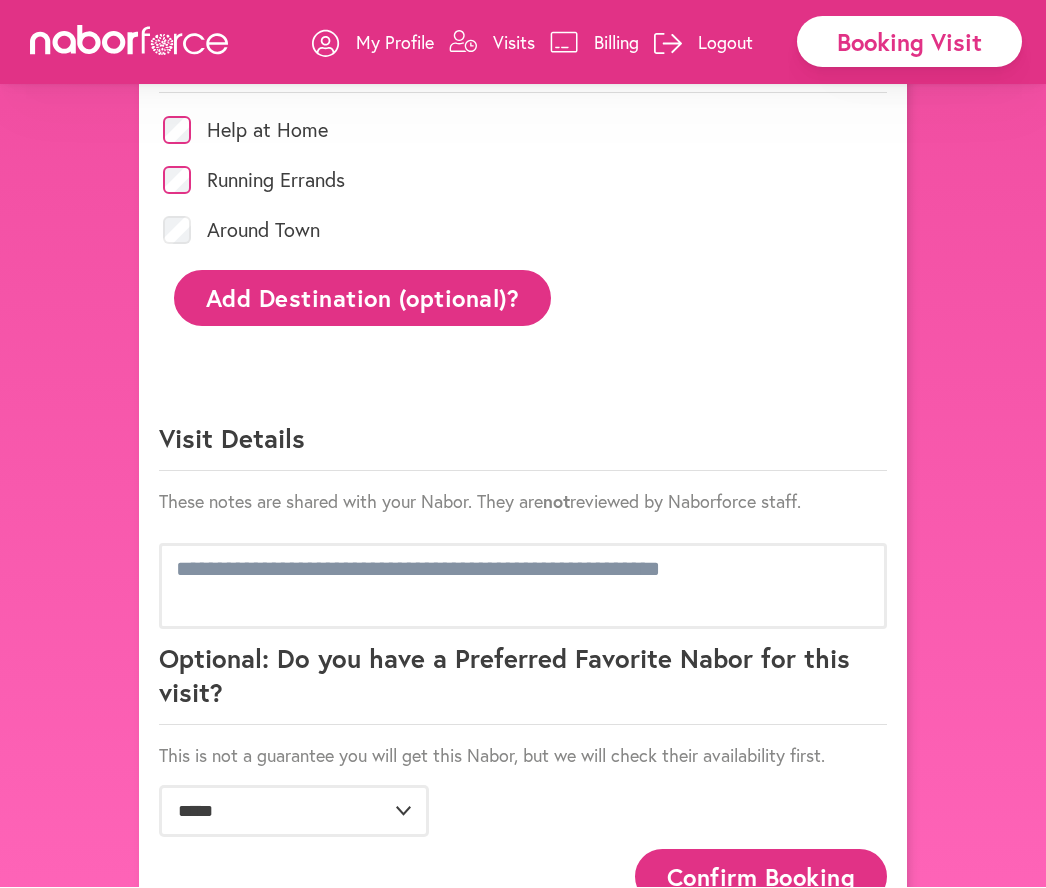 click on "Confirm Booking" at bounding box center [761, 877] 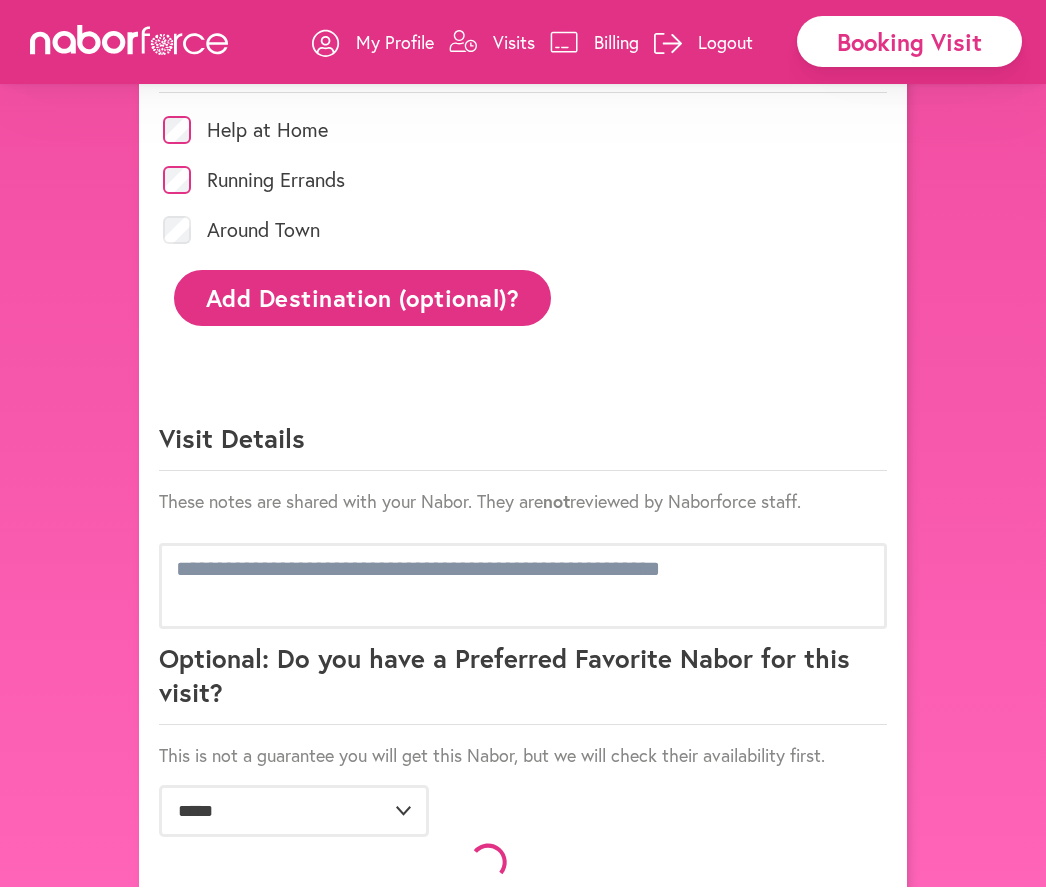 scroll, scrollTop: 994, scrollLeft: 0, axis: vertical 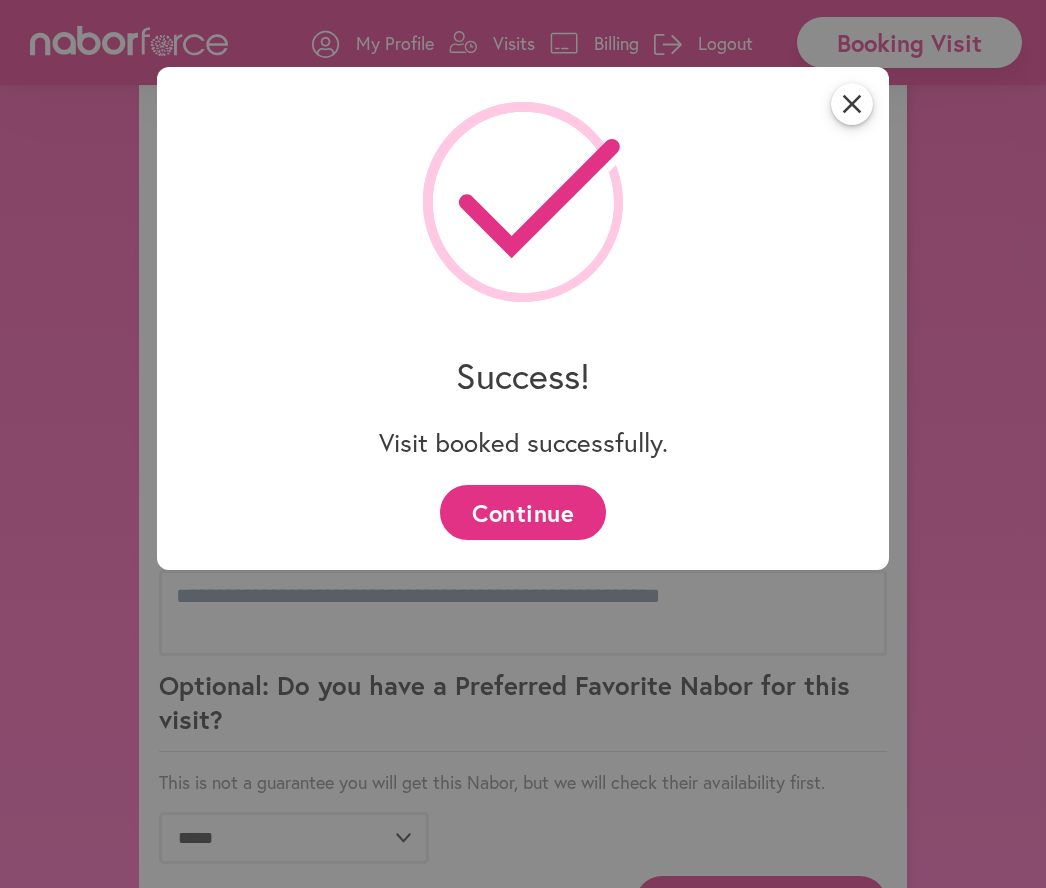 click on "Continue" at bounding box center (522, 512) 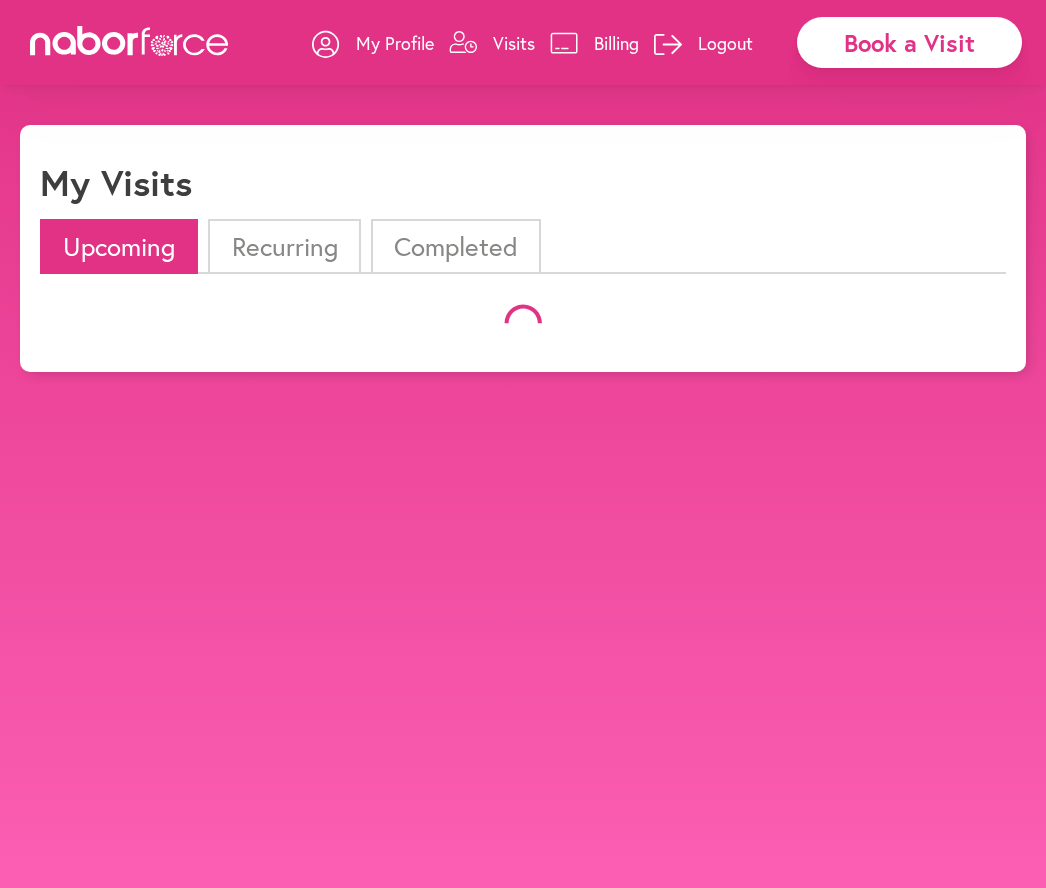 scroll, scrollTop: 0, scrollLeft: 0, axis: both 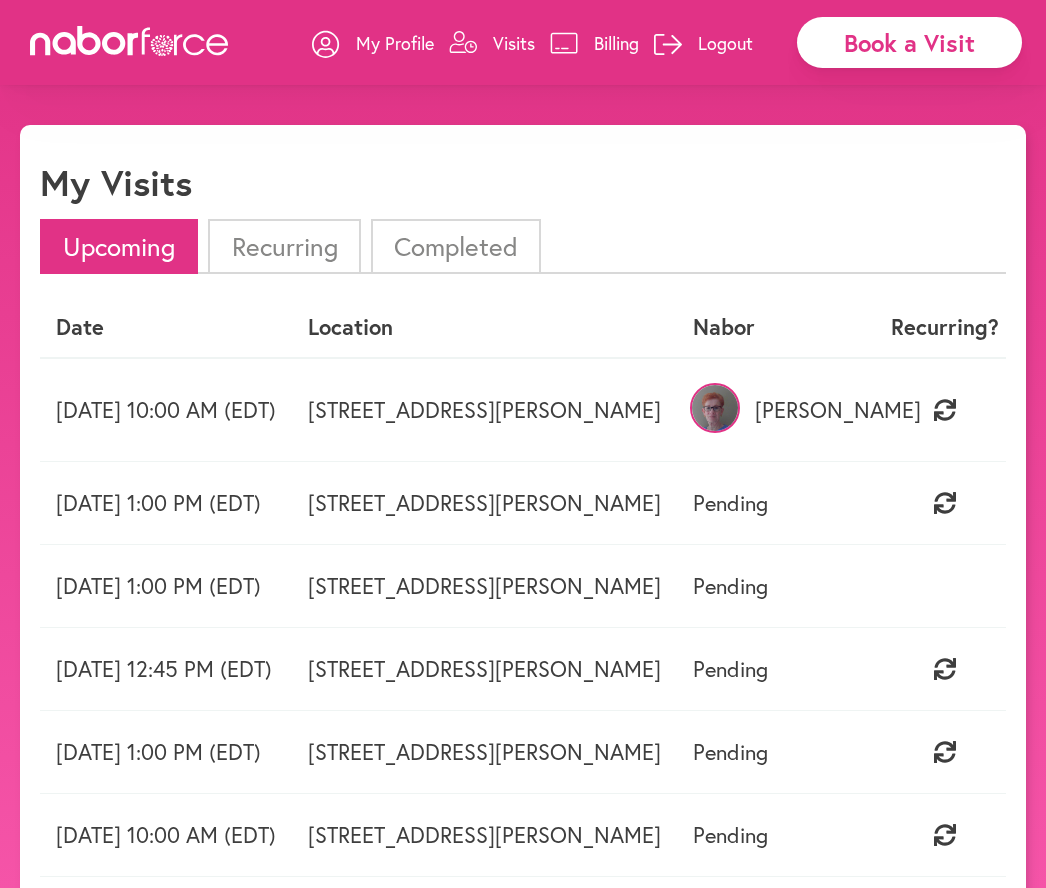 click on "Book a Visit" at bounding box center [909, 42] 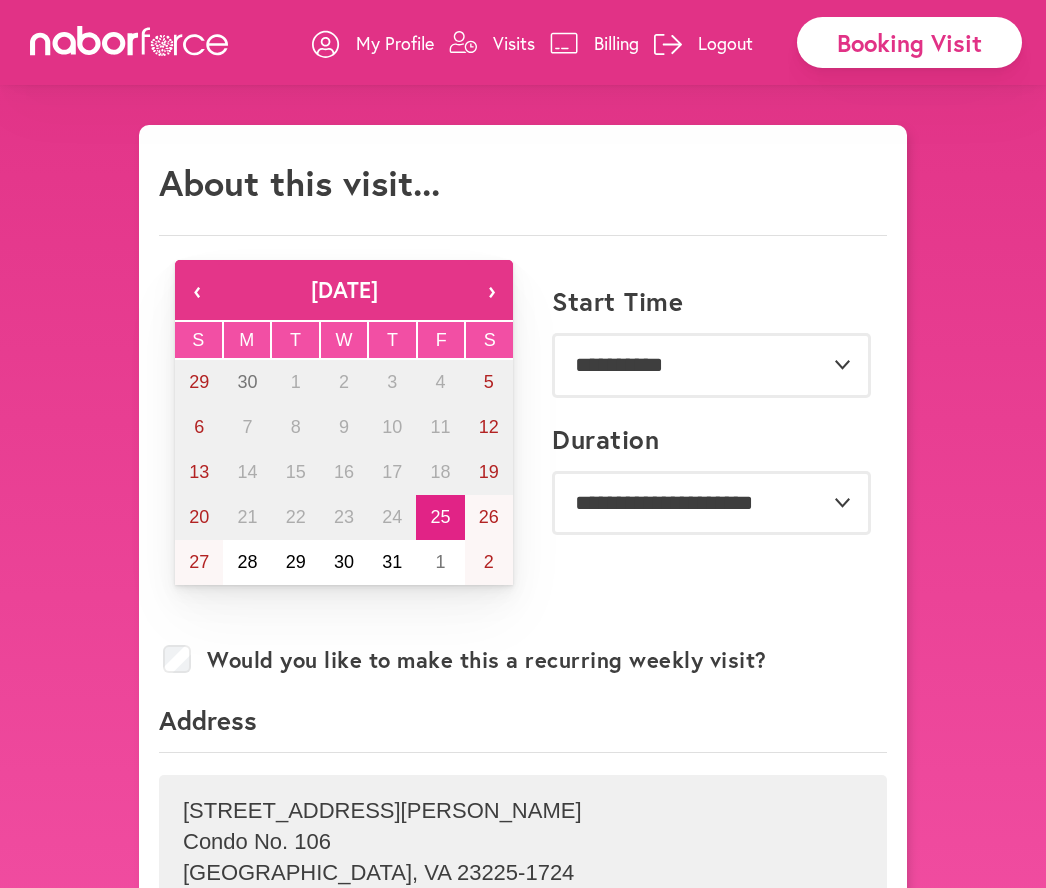 click on "›" at bounding box center [491, 290] 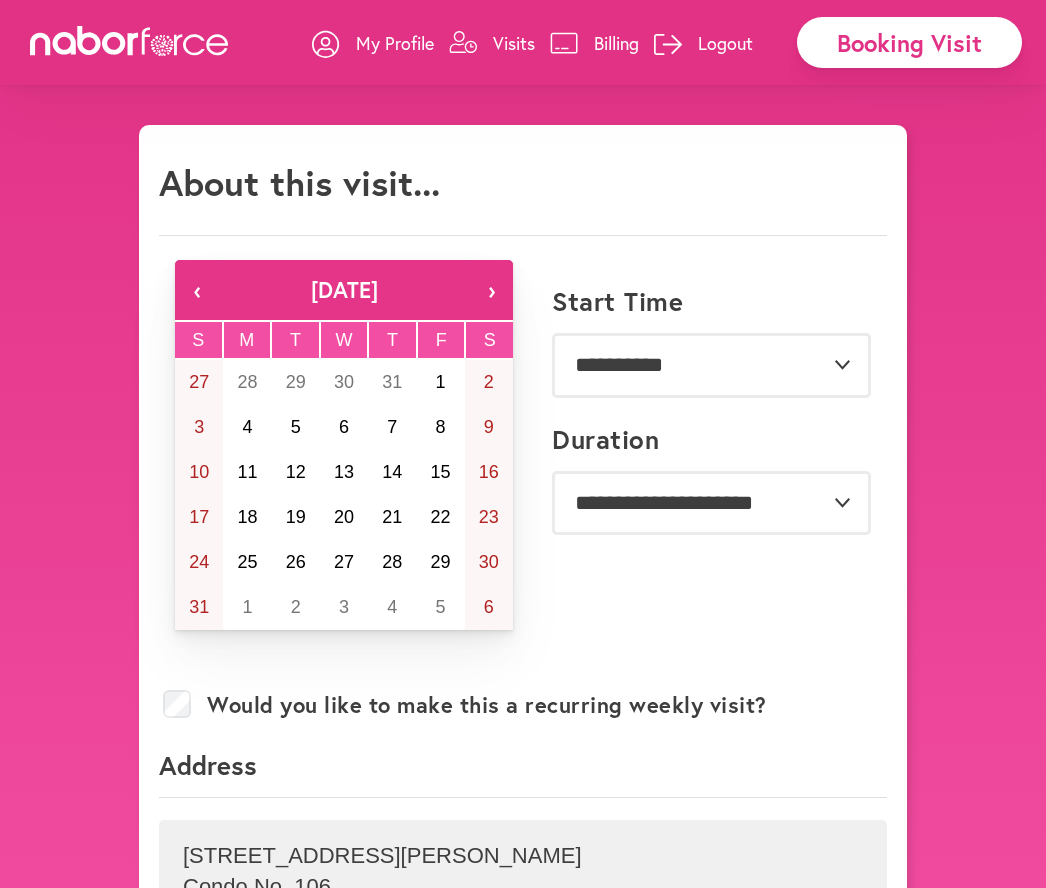 click on "29" at bounding box center [440, 562] 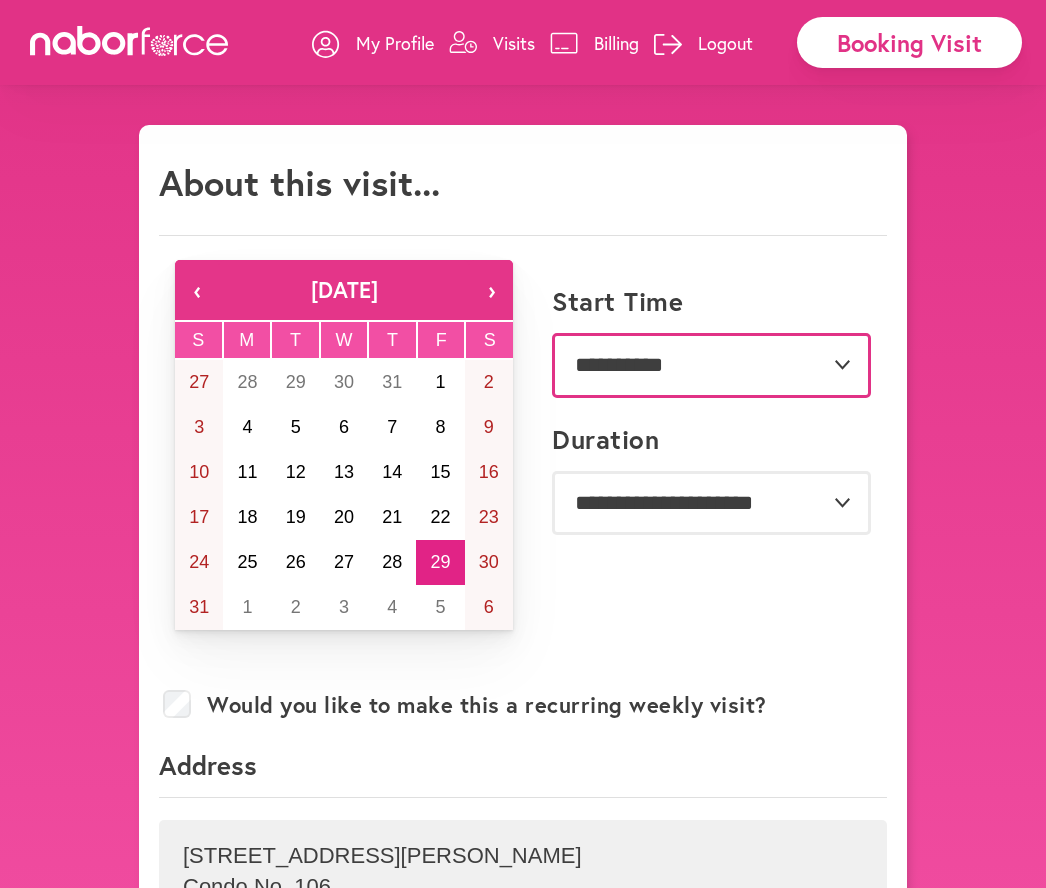 click on "**********" at bounding box center [711, 365] 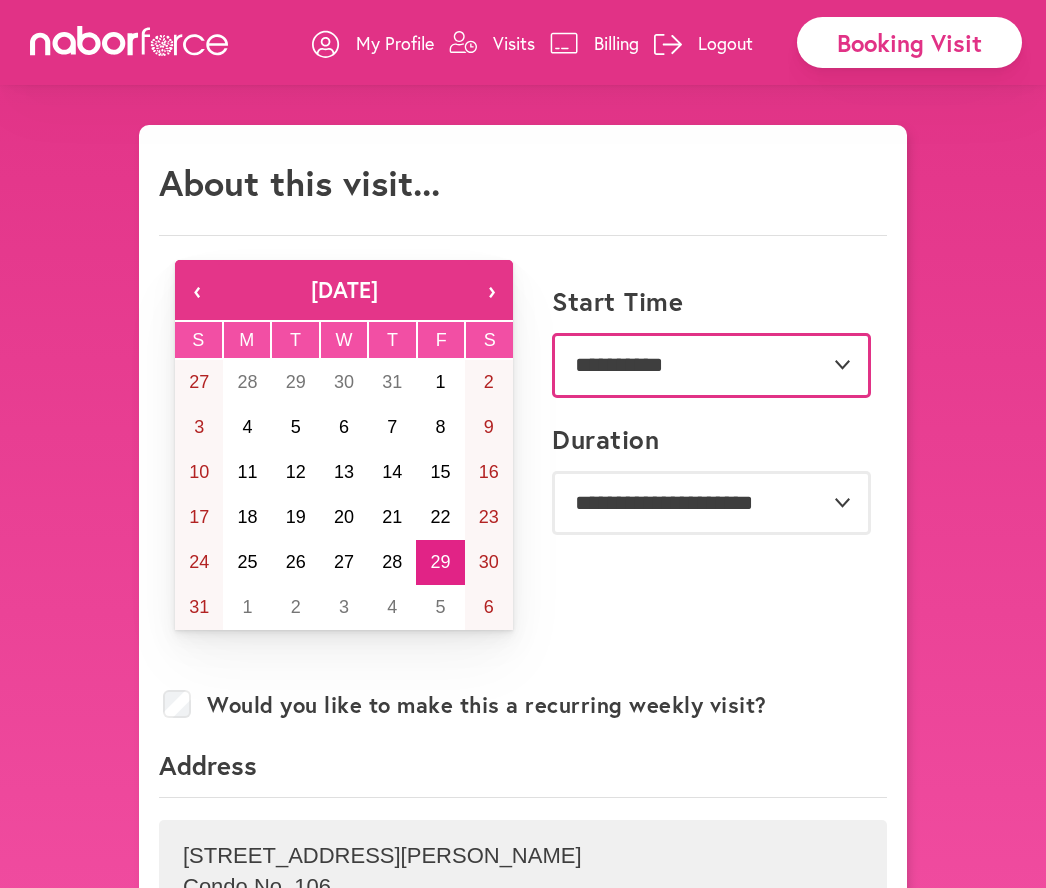select on "*******" 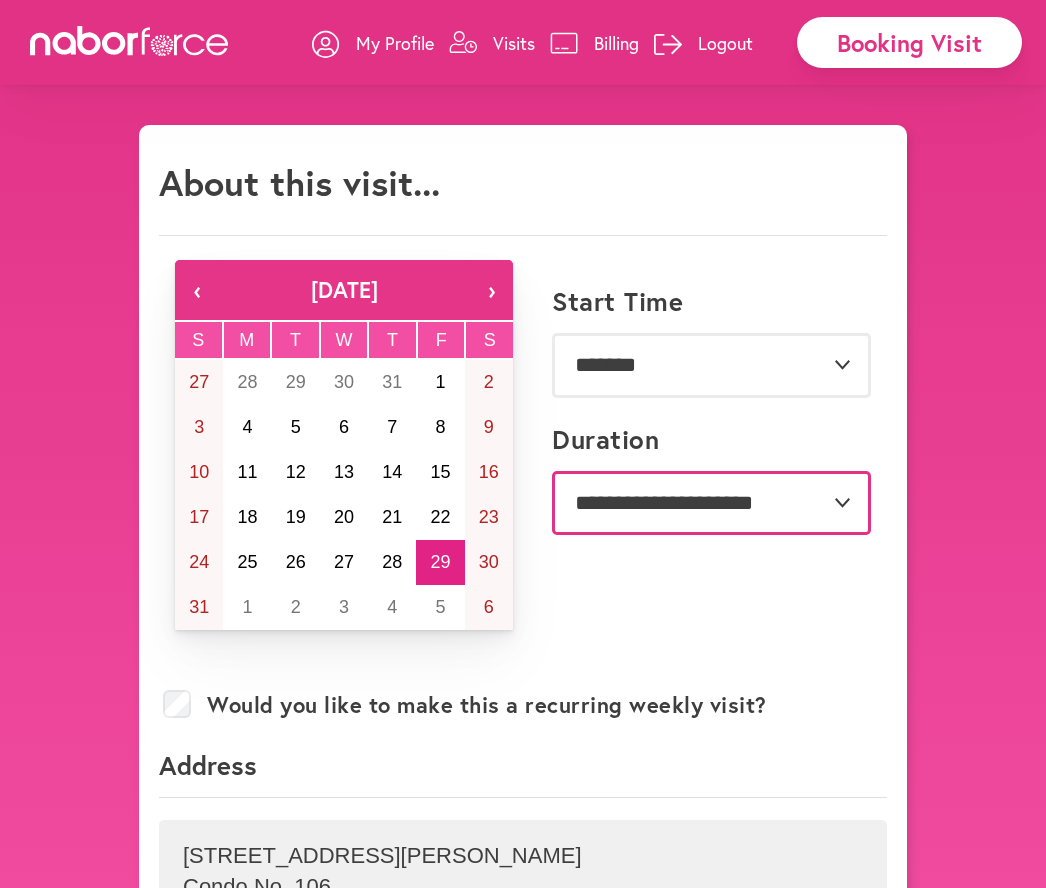click on "**********" at bounding box center (711, 503) 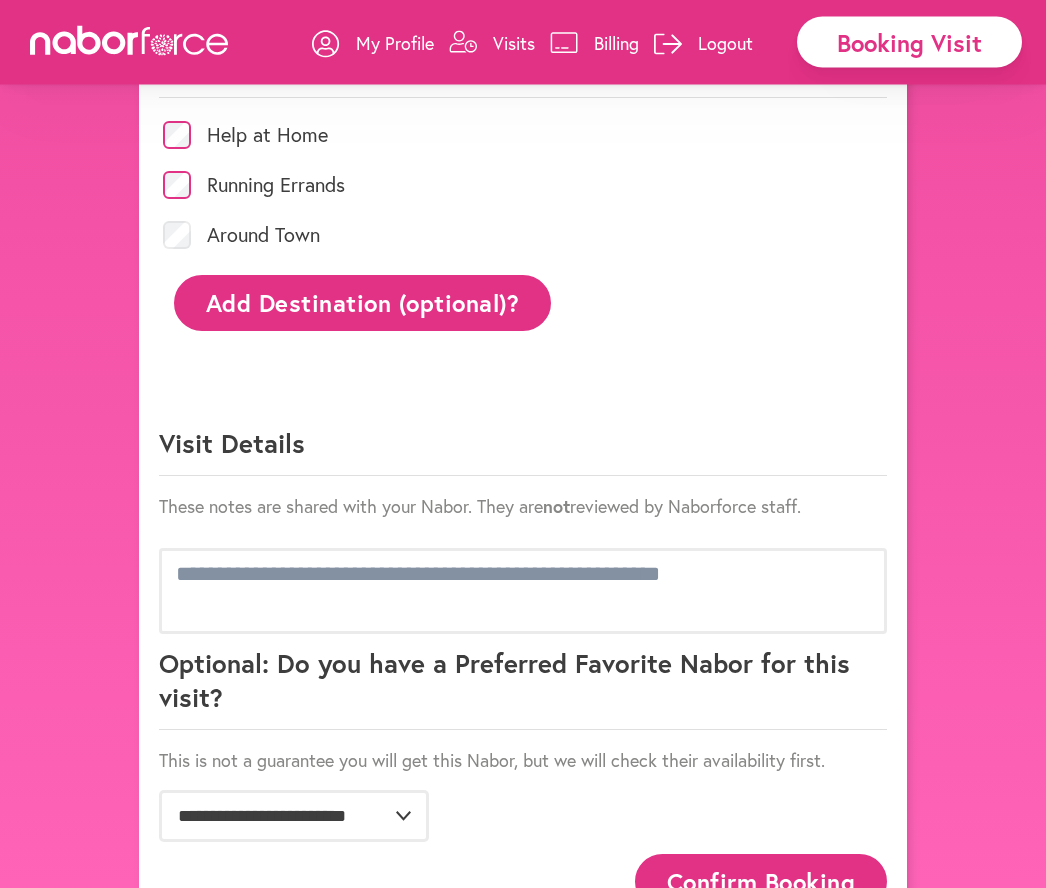 scroll, scrollTop: 1020, scrollLeft: 0, axis: vertical 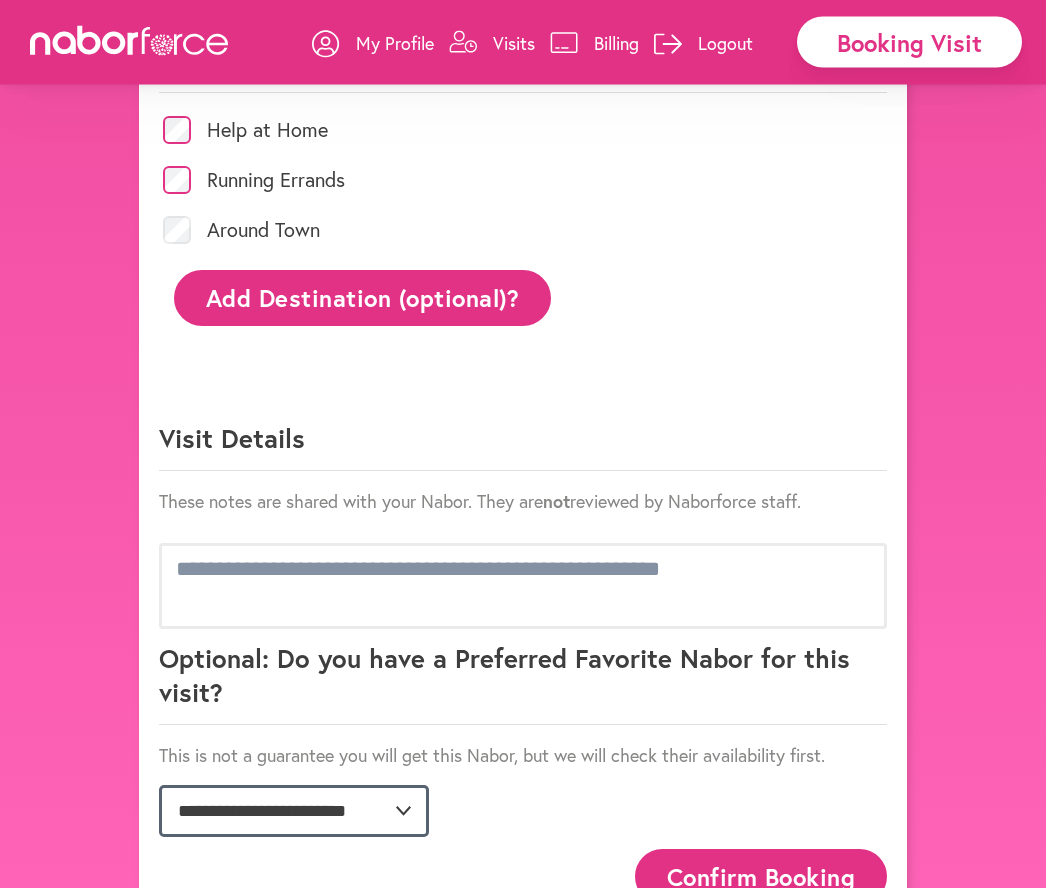 click on "**********" 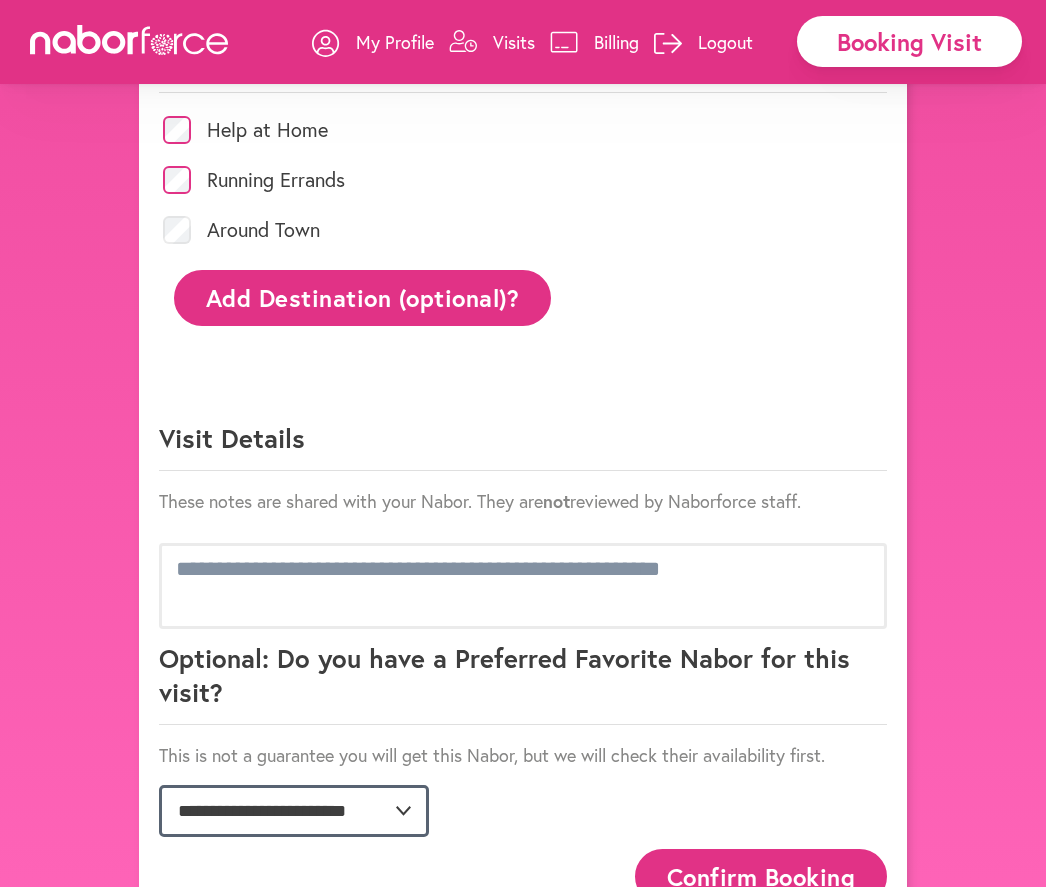 select on "**********" 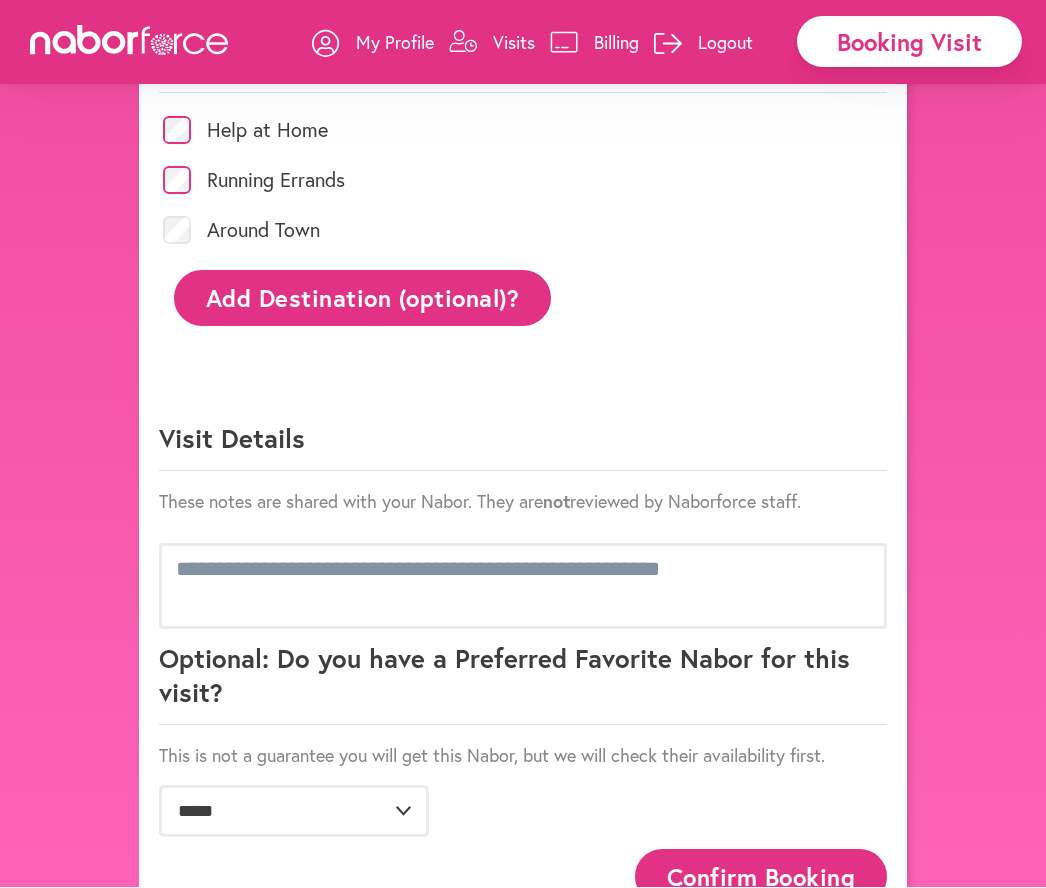 click on "Booking Visit" at bounding box center [909, 42] 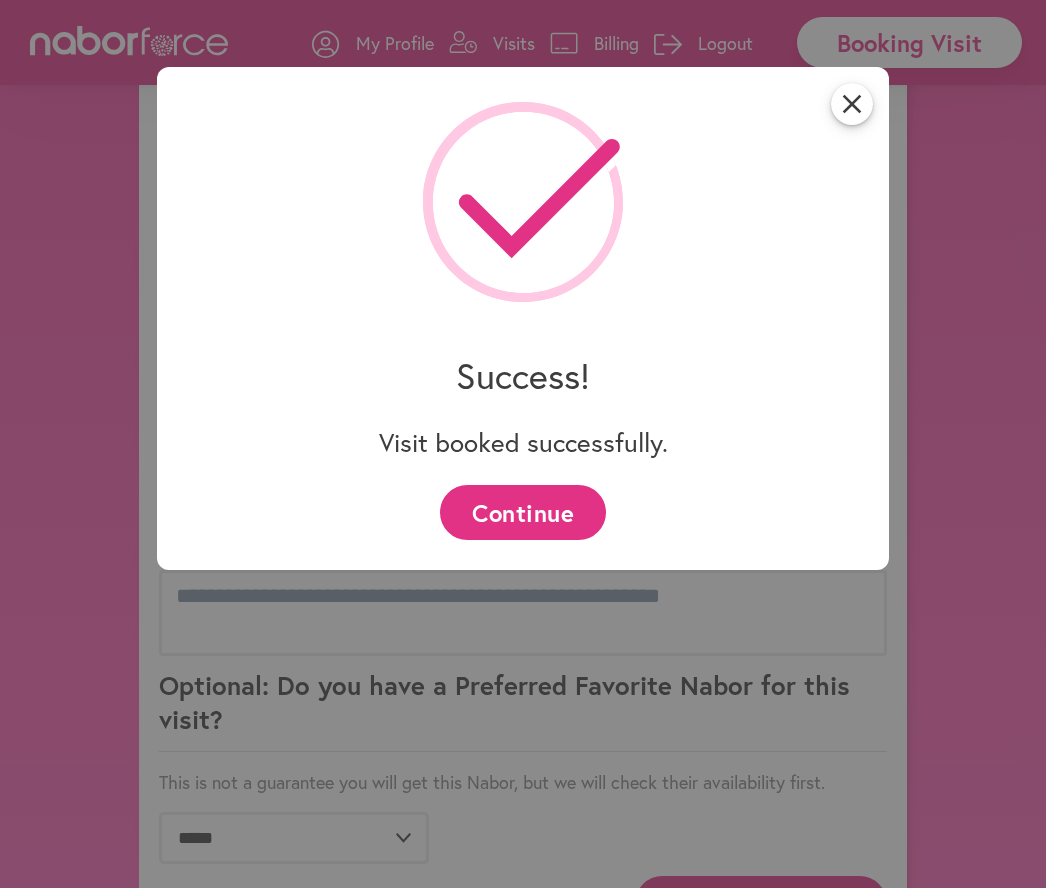 click on "close Success! Visit booked successfully. Continue" at bounding box center (523, 319) 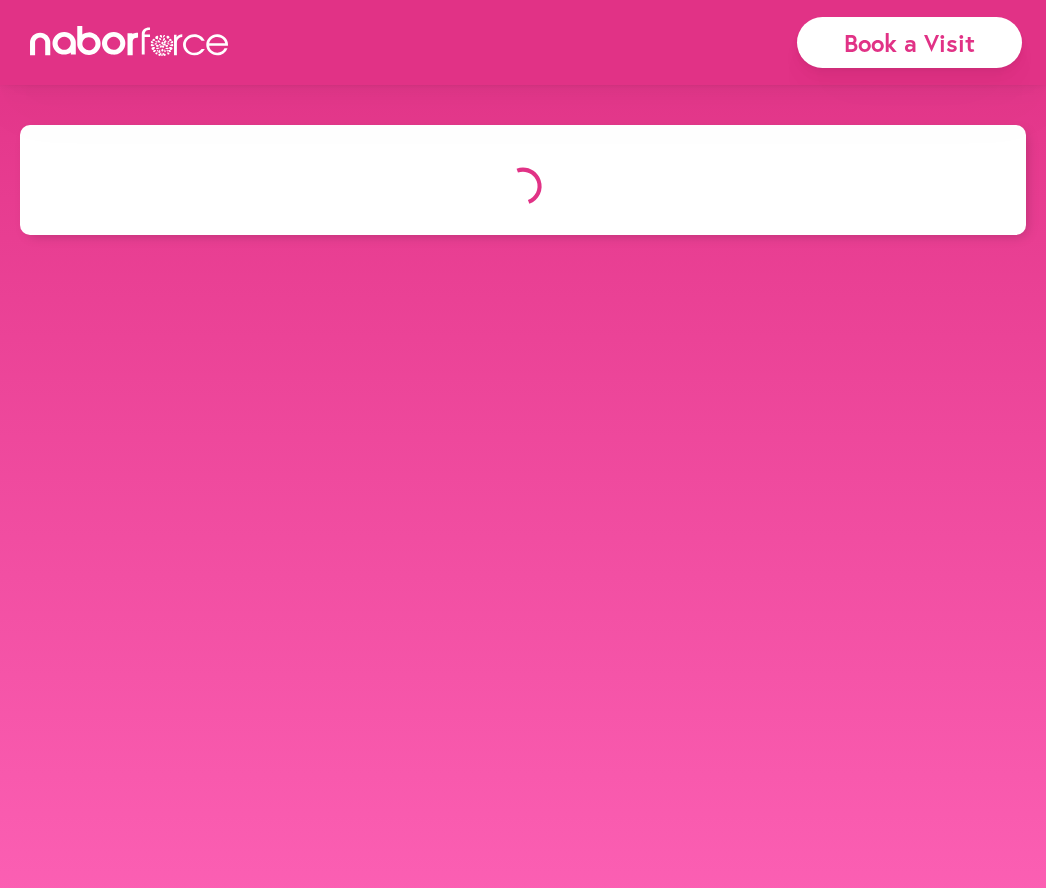 scroll, scrollTop: 0, scrollLeft: 0, axis: both 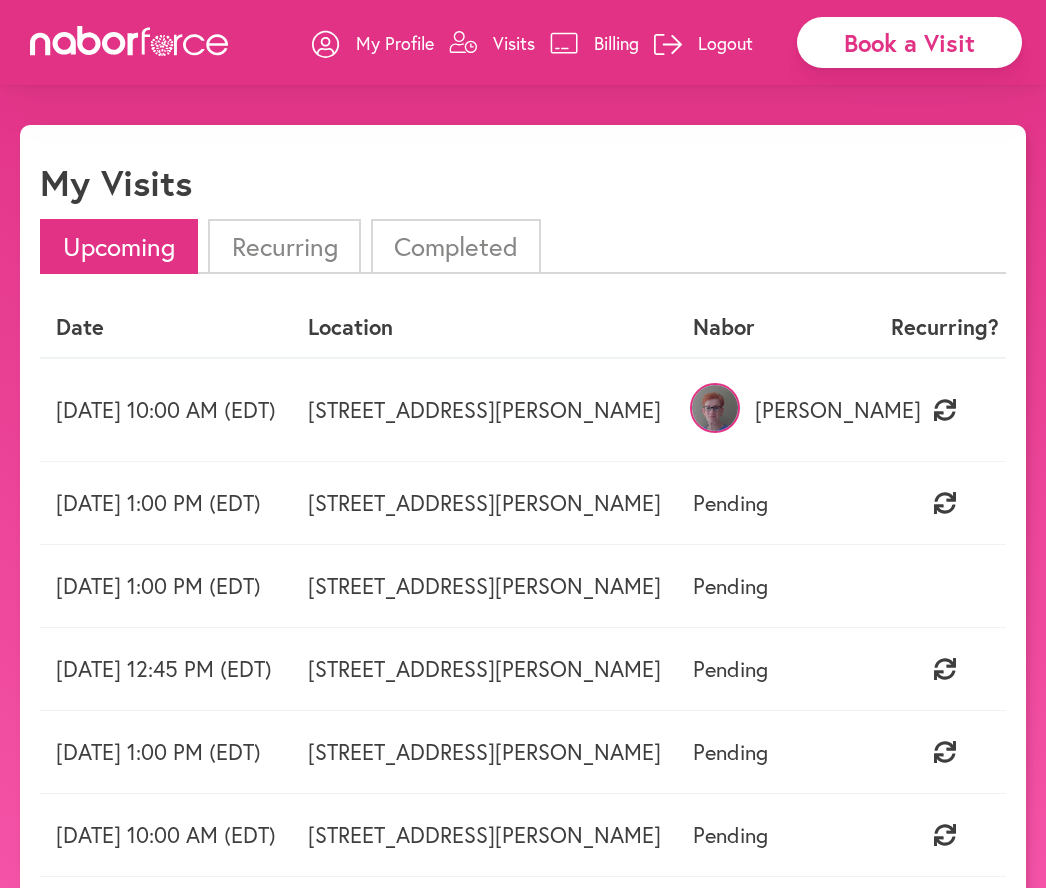 click on "Upcoming" at bounding box center [119, 246] 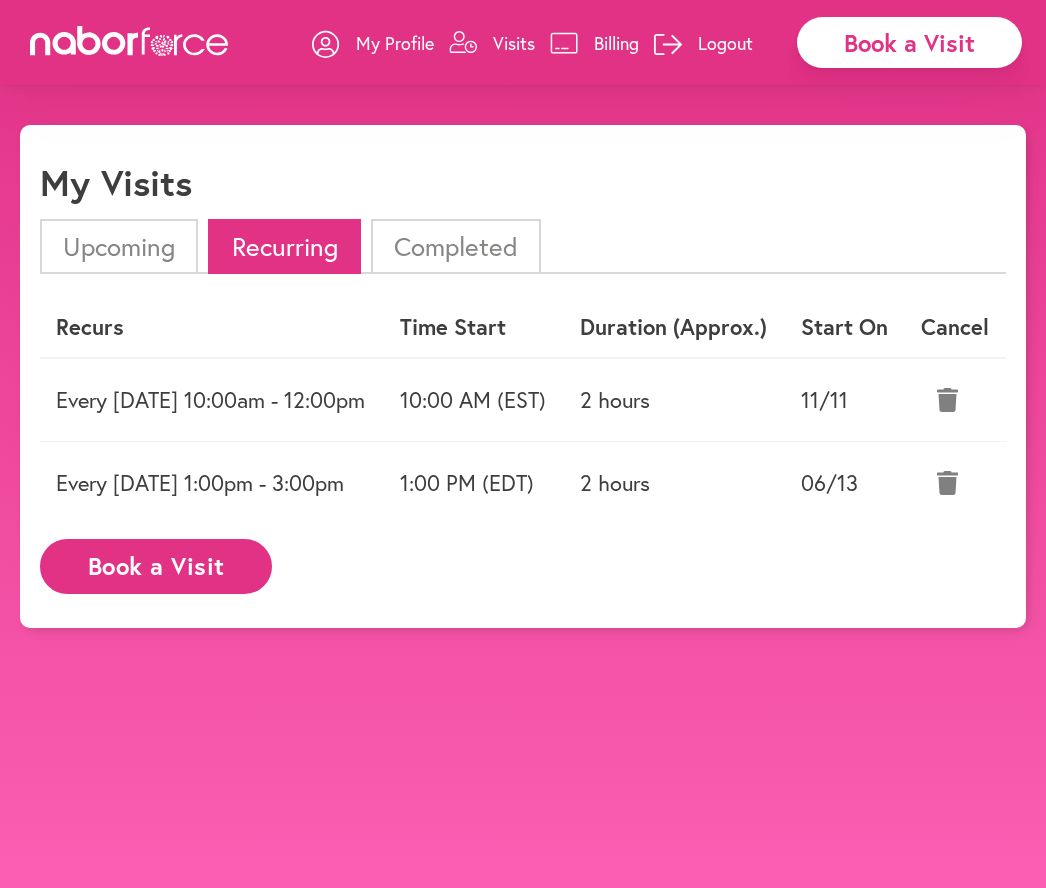 click on "Upcoming" at bounding box center [119, 246] 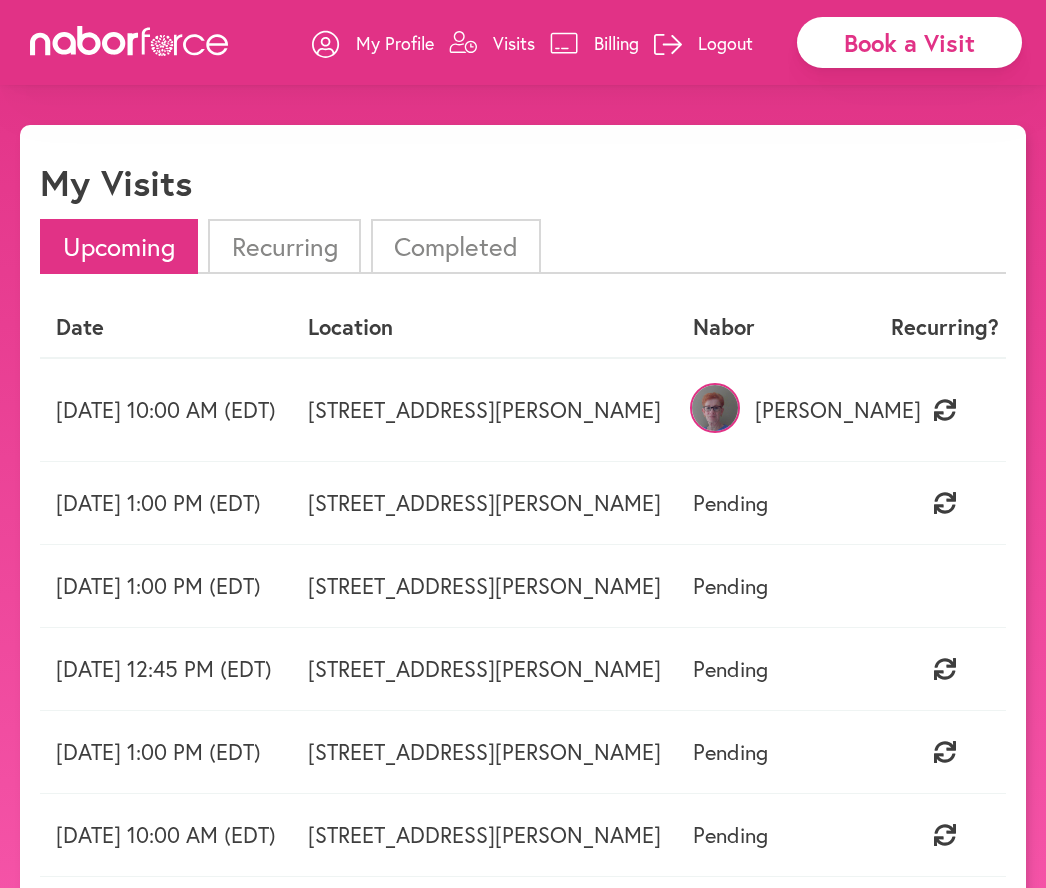 scroll, scrollTop: 0, scrollLeft: 0, axis: both 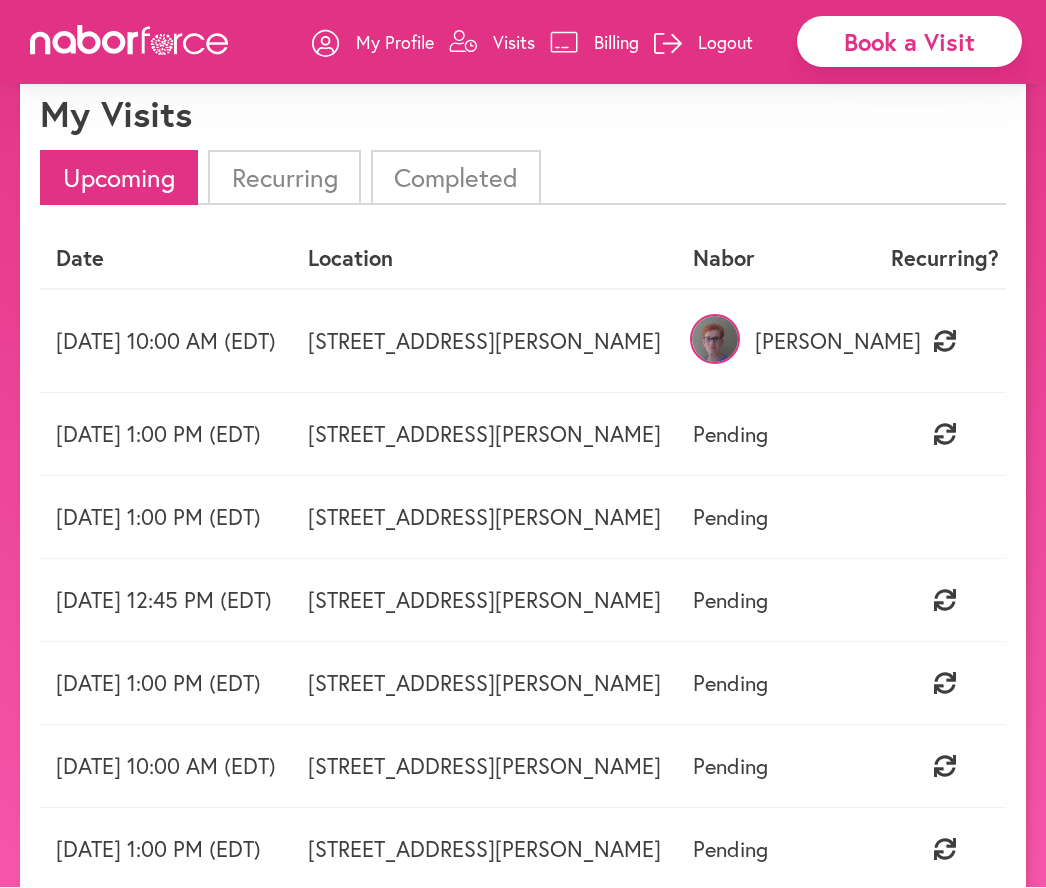 click on "2956 Hathaway Rd Condo No. 106, Richmond, VA" at bounding box center [484, 601] 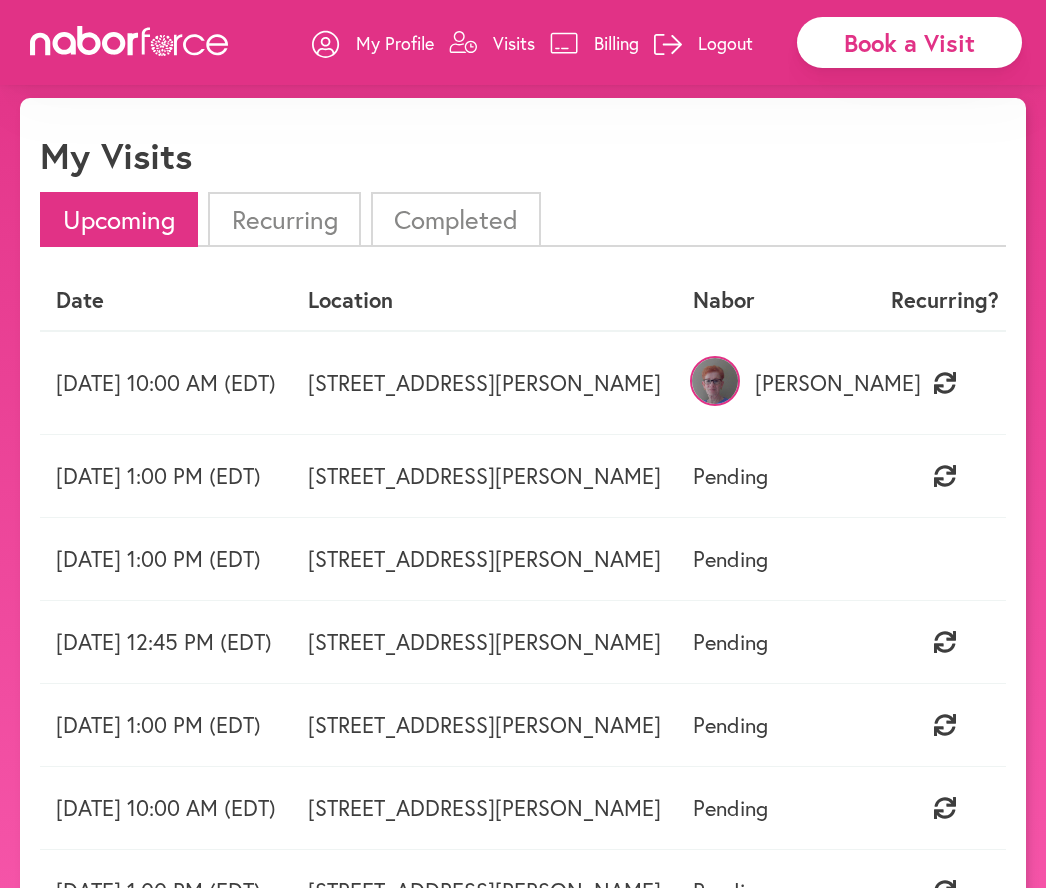 scroll, scrollTop: 0, scrollLeft: 0, axis: both 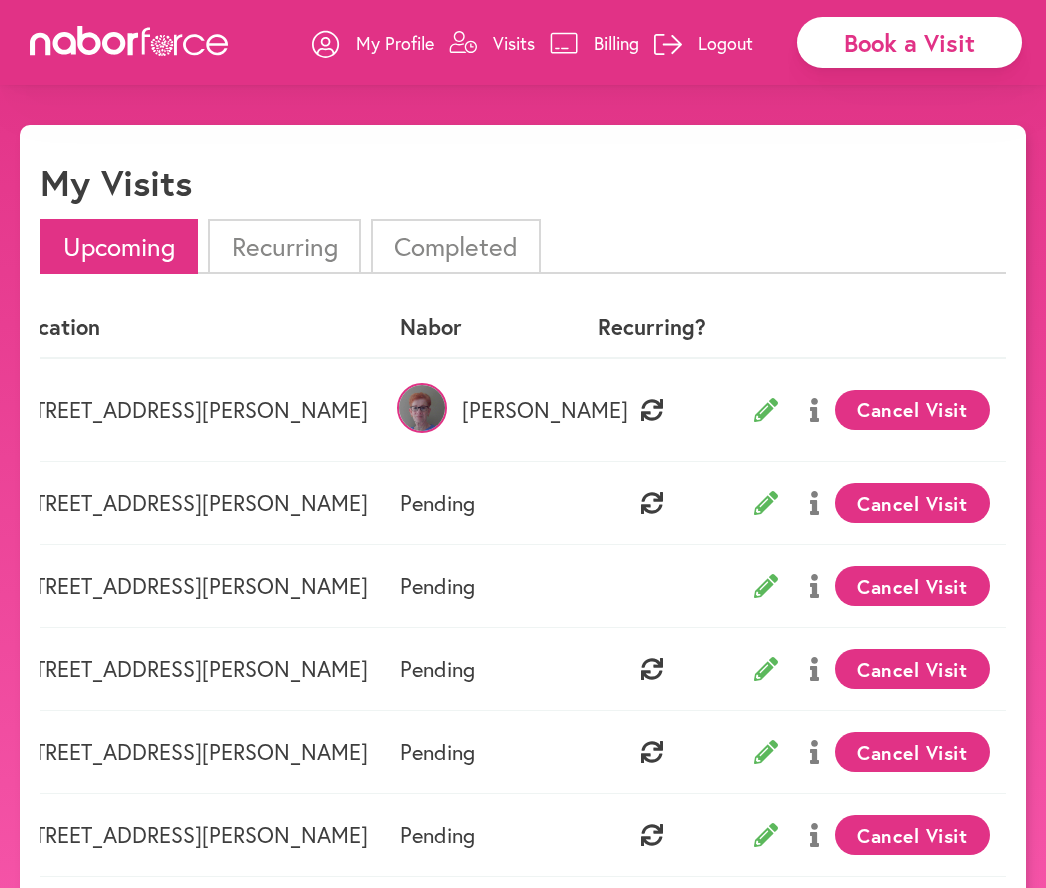 click 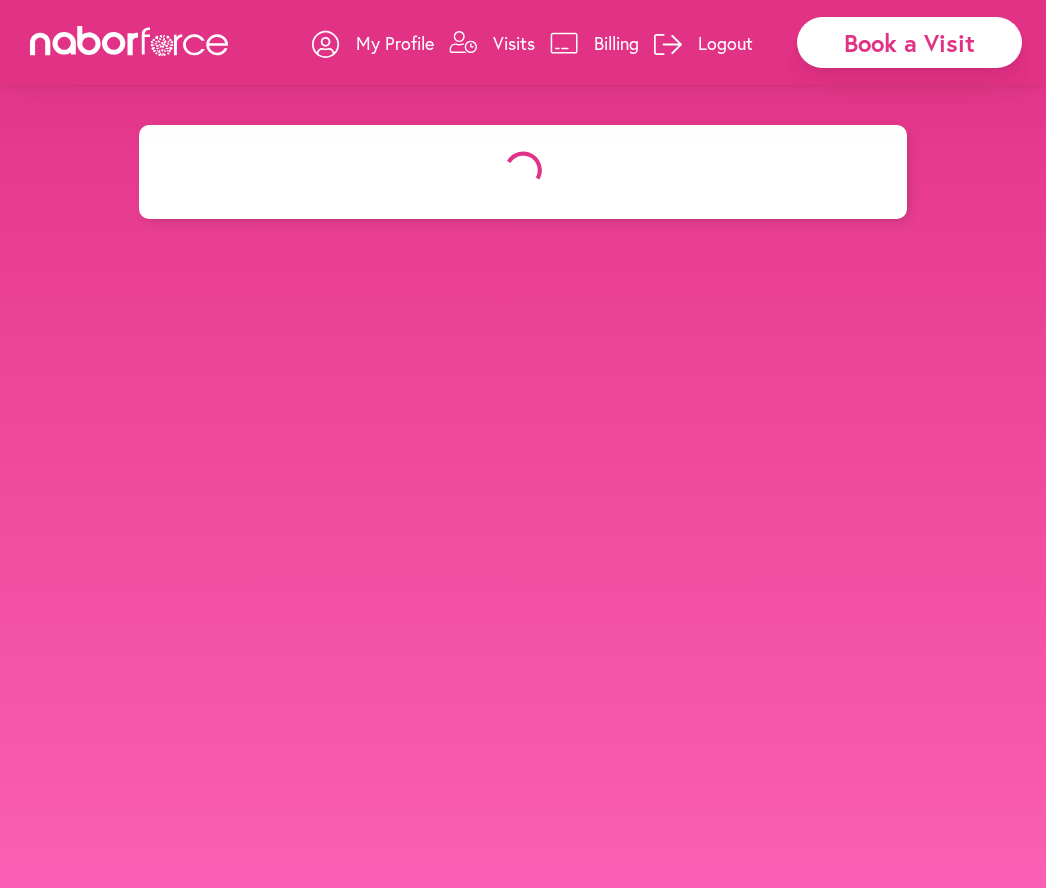 select on "********" 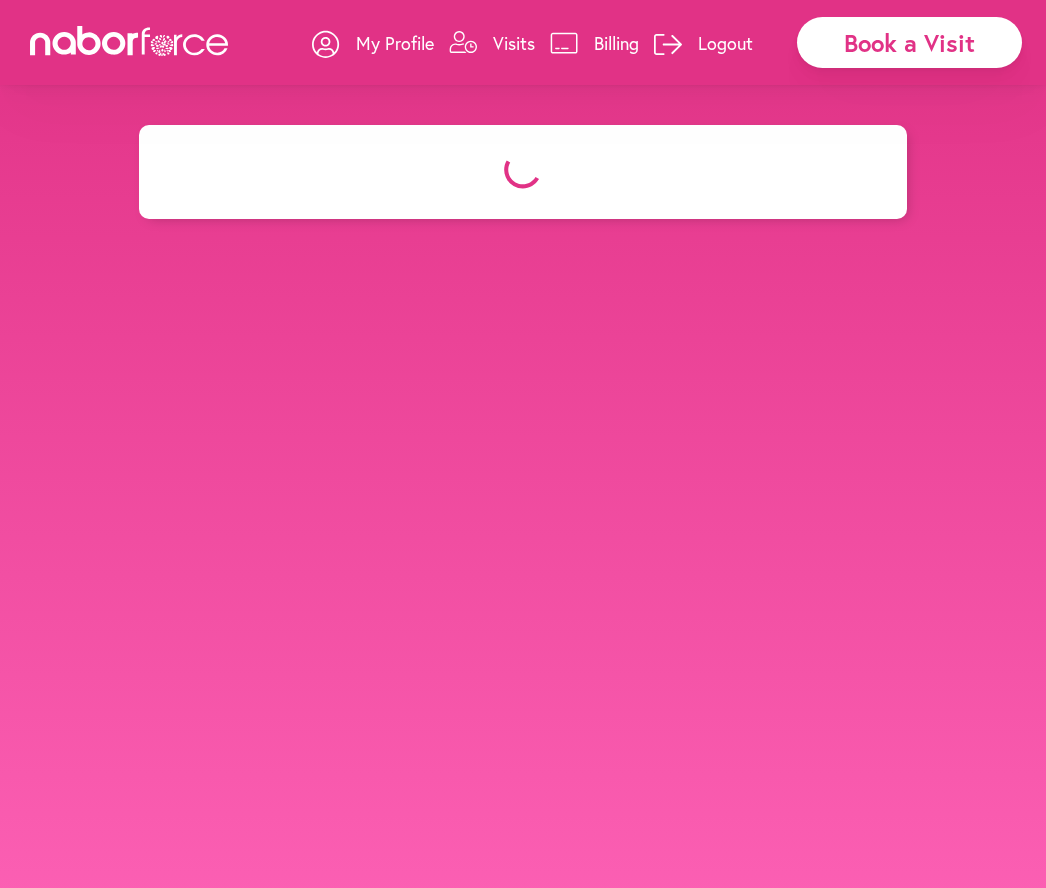 select on "**" 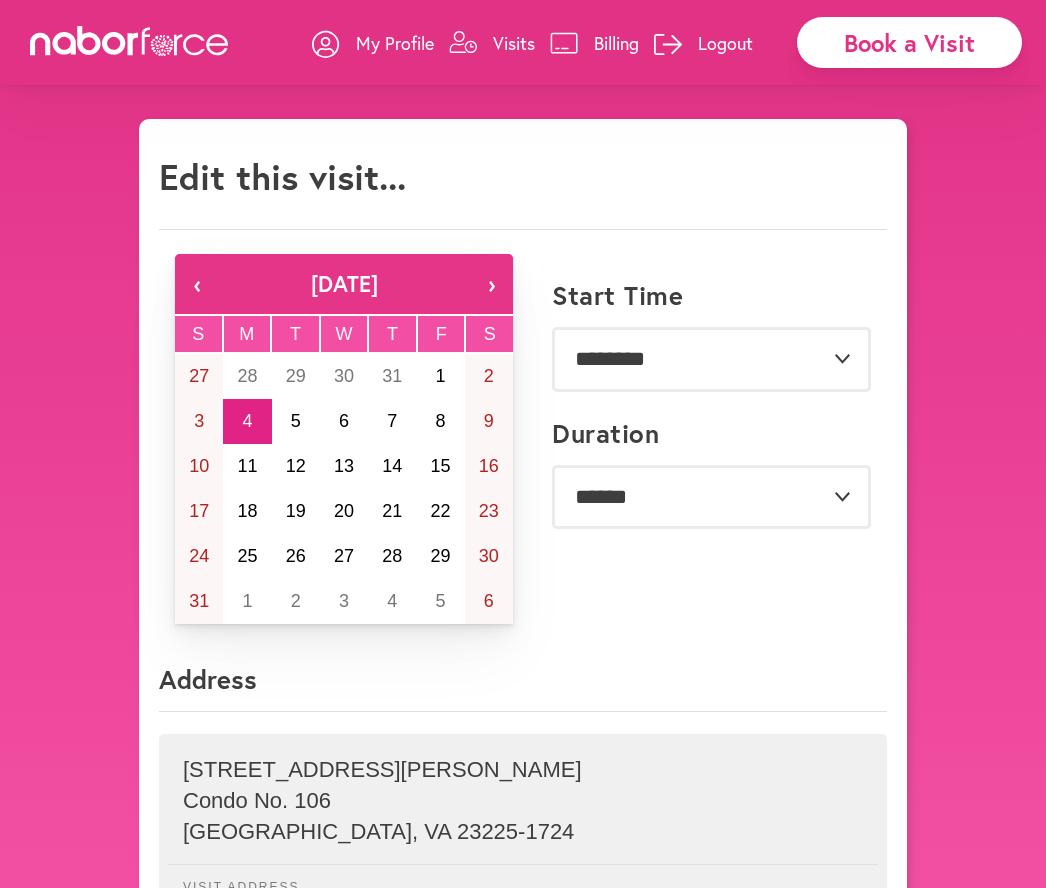 scroll, scrollTop: 0, scrollLeft: 0, axis: both 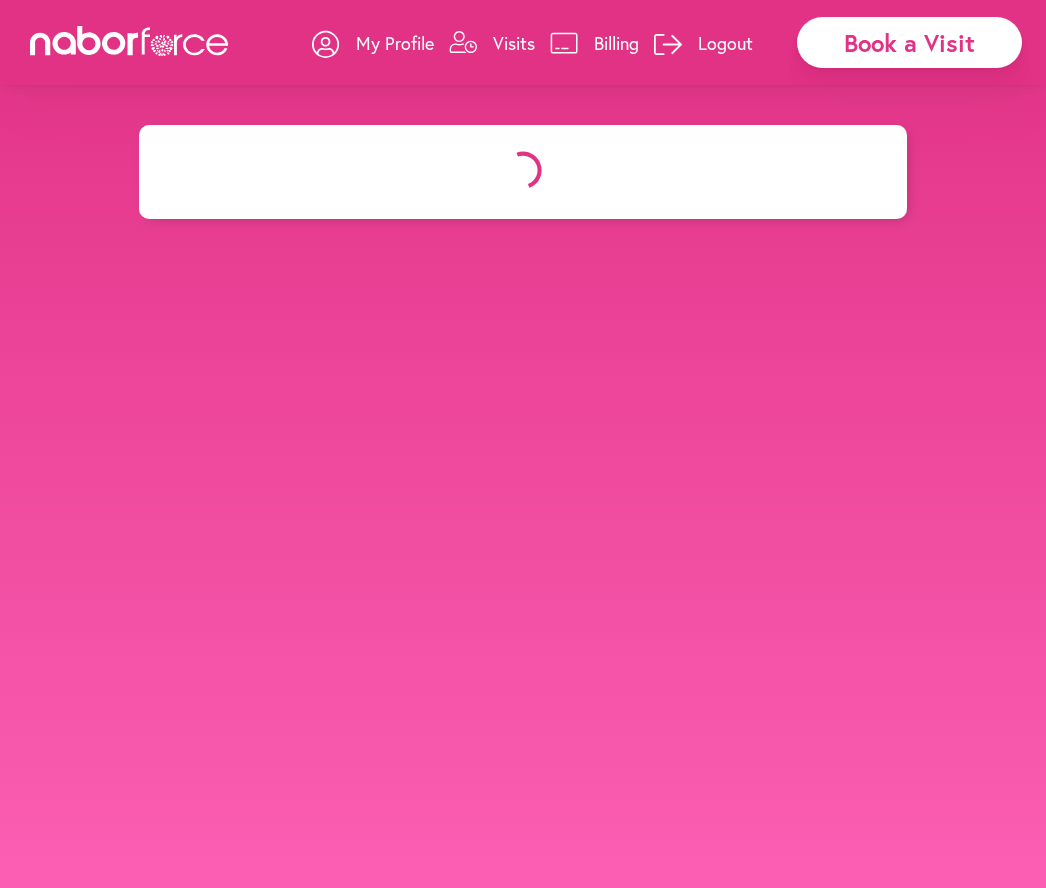 select on "********" 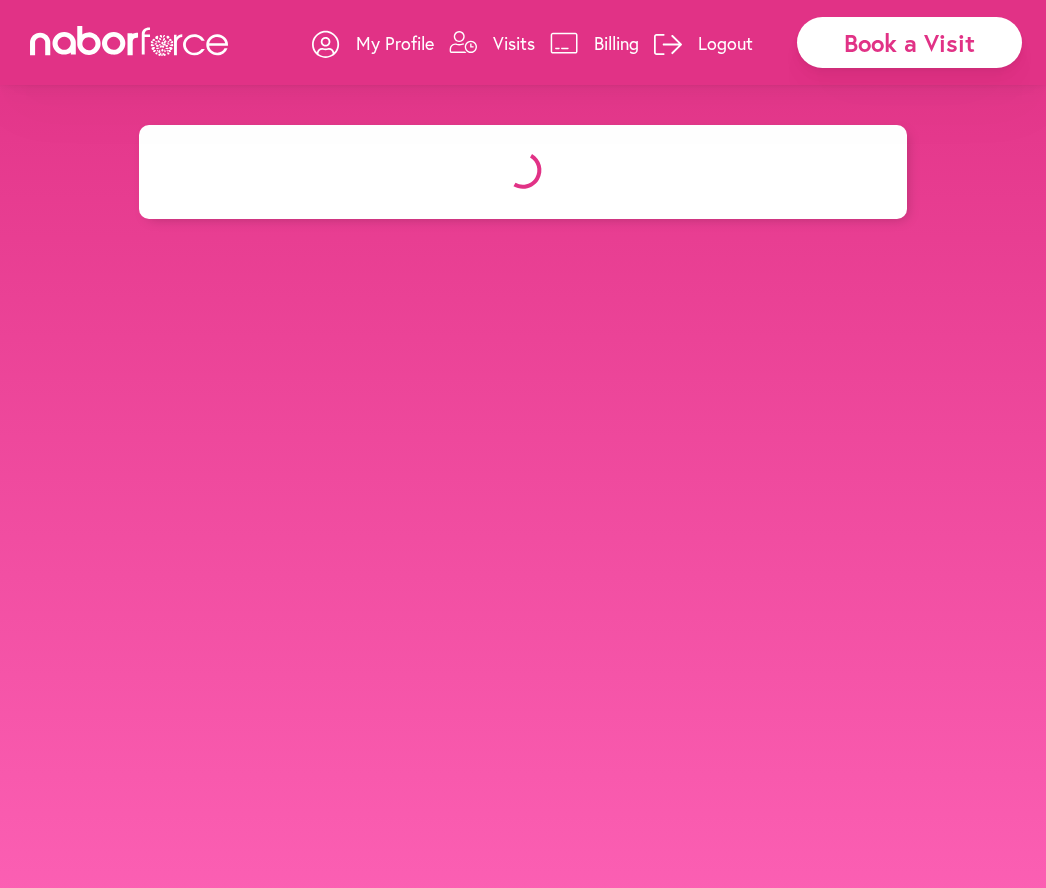 select on "**" 